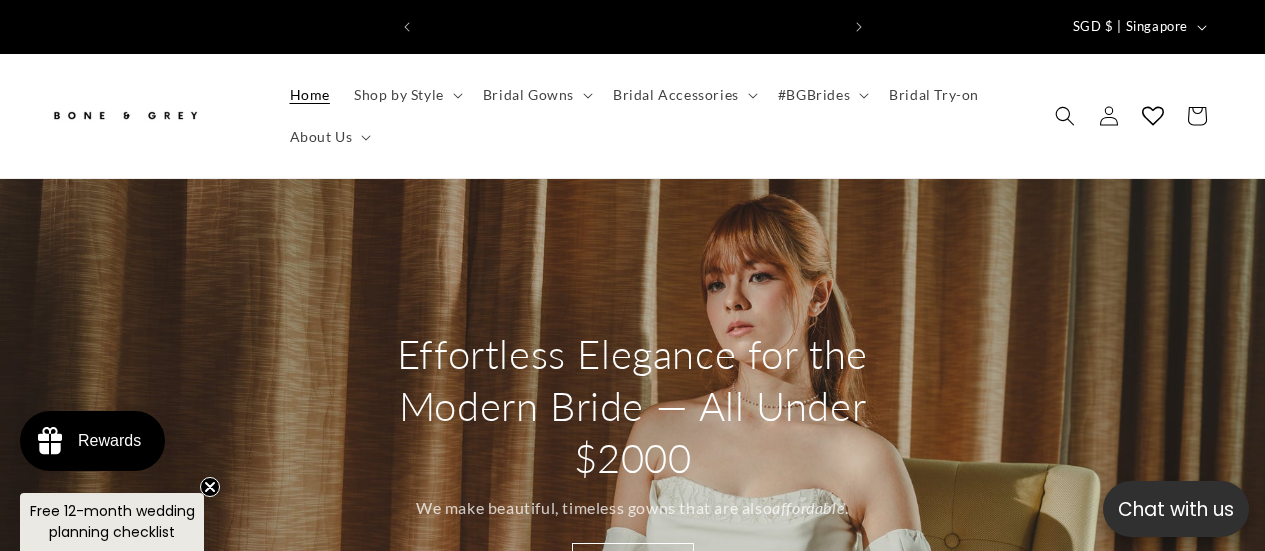 scroll, scrollTop: 204, scrollLeft: 0, axis: vertical 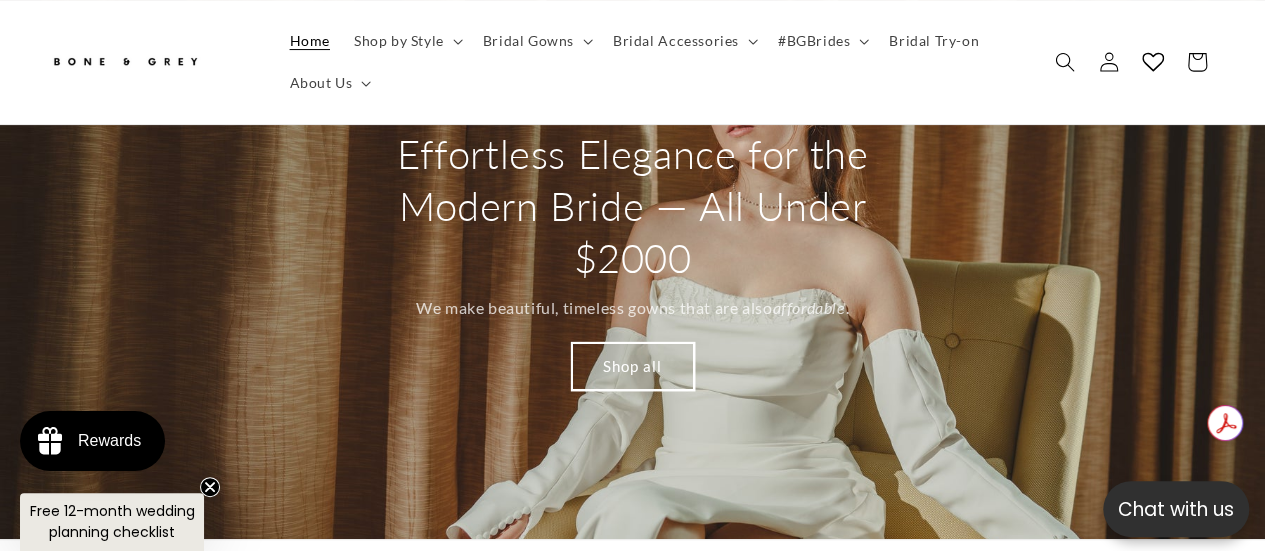 click on "Shop all" at bounding box center [633, 366] 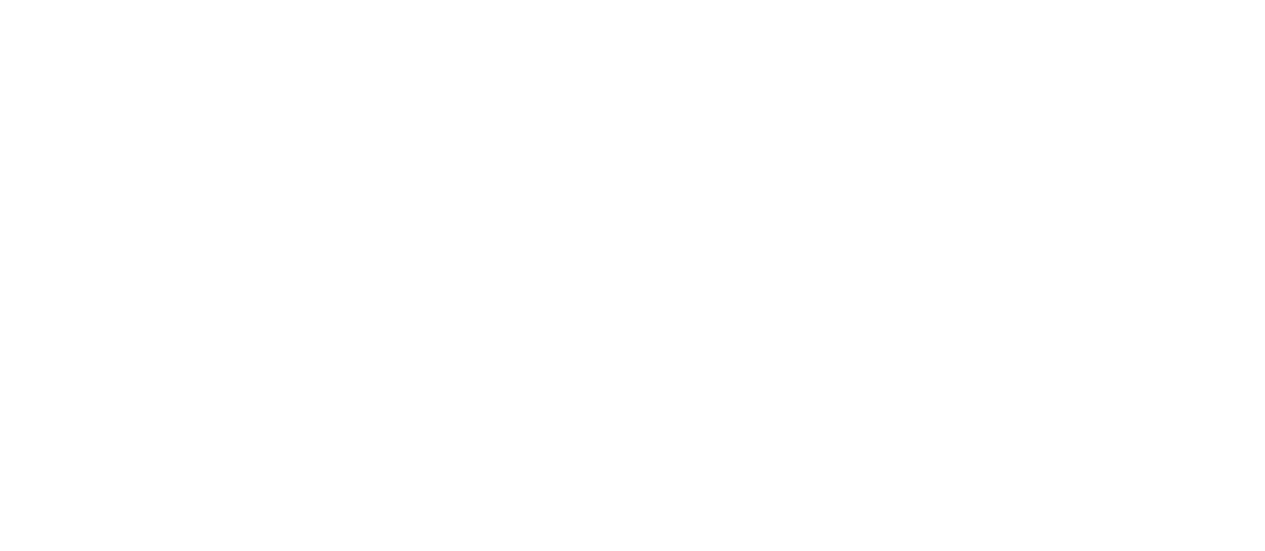 scroll, scrollTop: 0, scrollLeft: 0, axis: both 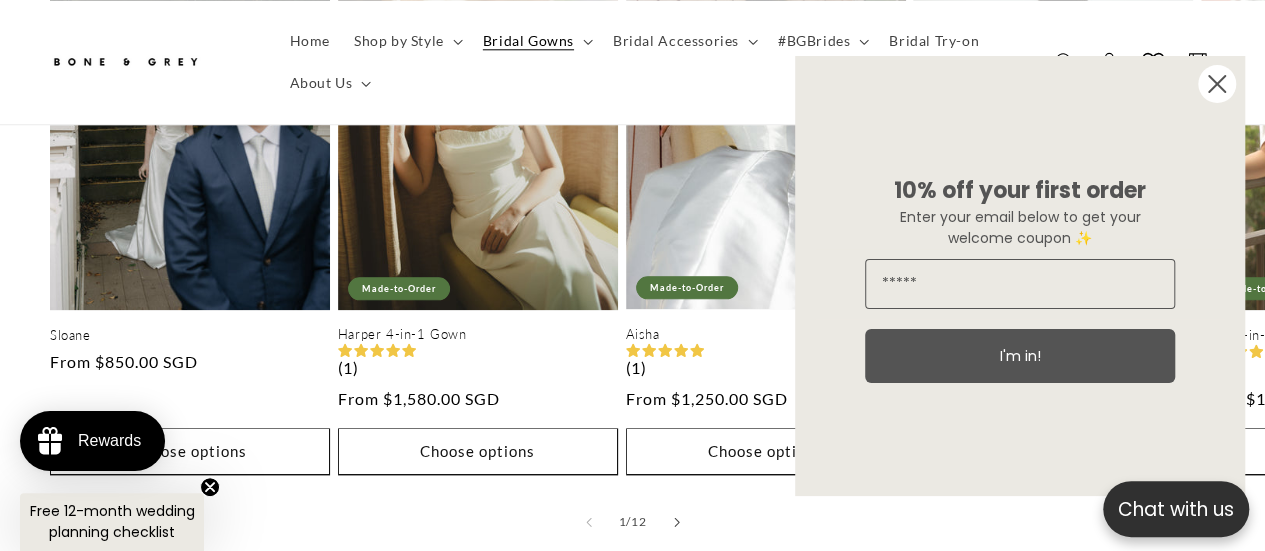 click 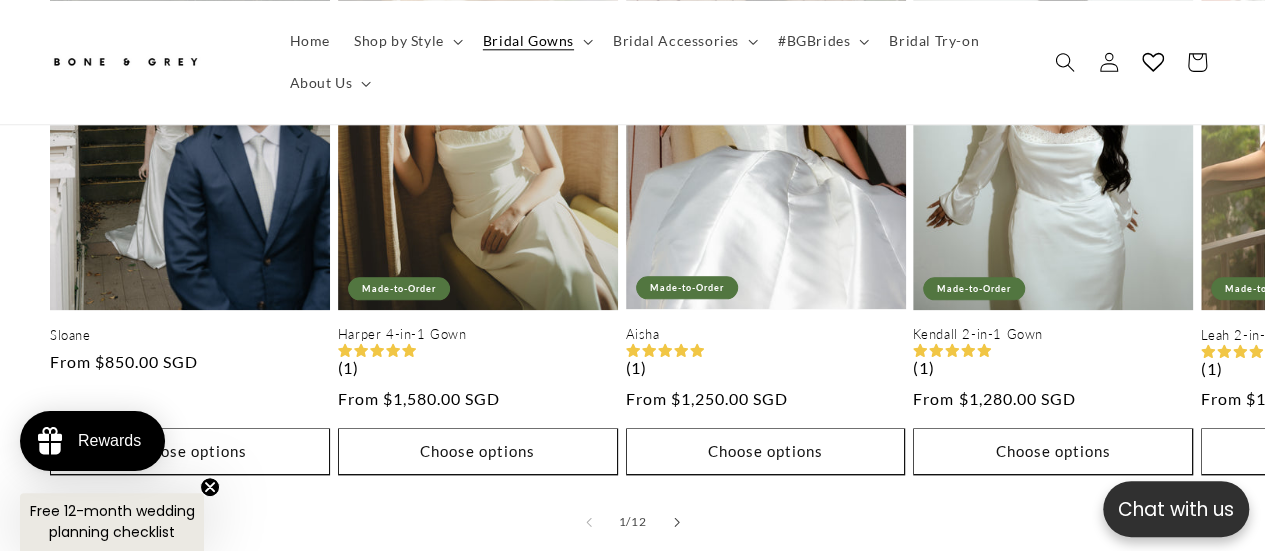 scroll, scrollTop: 0, scrollLeft: 416, axis: horizontal 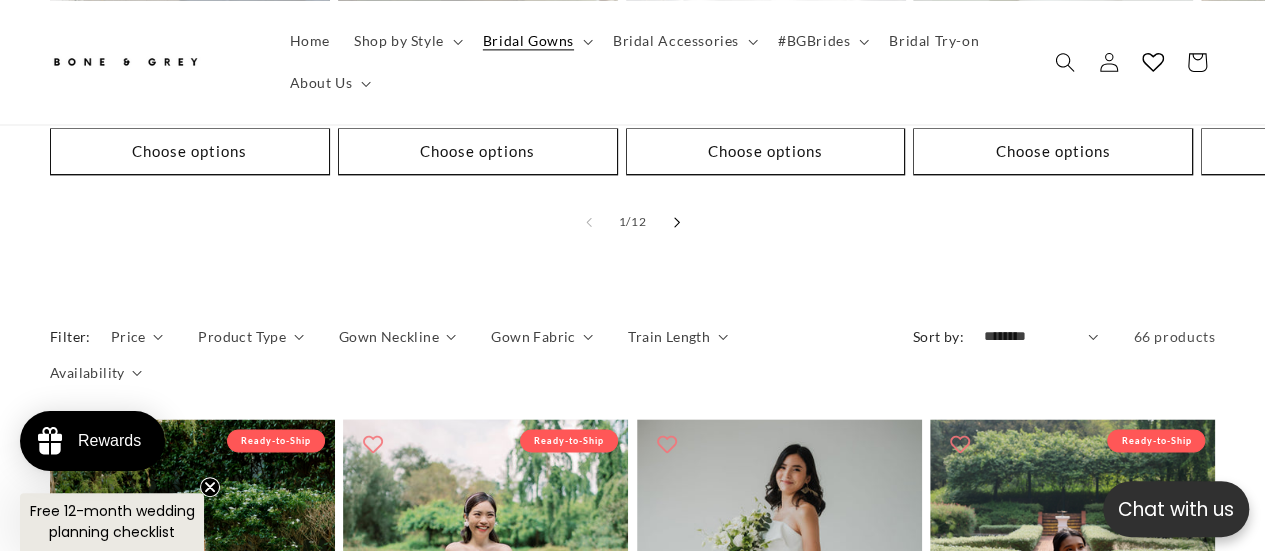 click at bounding box center [677, 222] 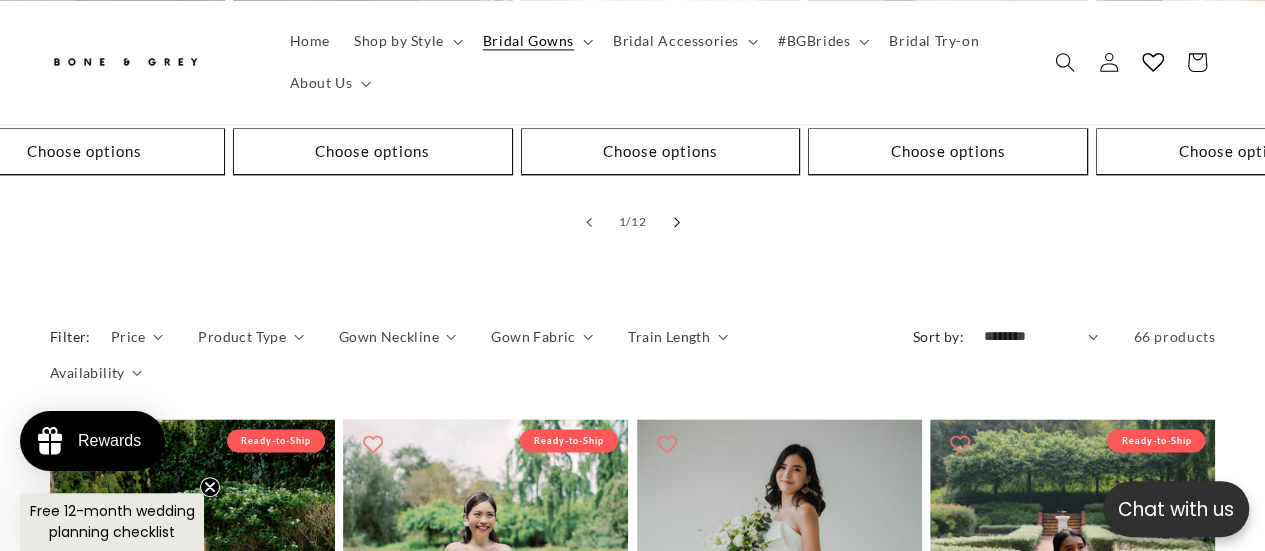scroll, scrollTop: 0, scrollLeft: 288, axis: horizontal 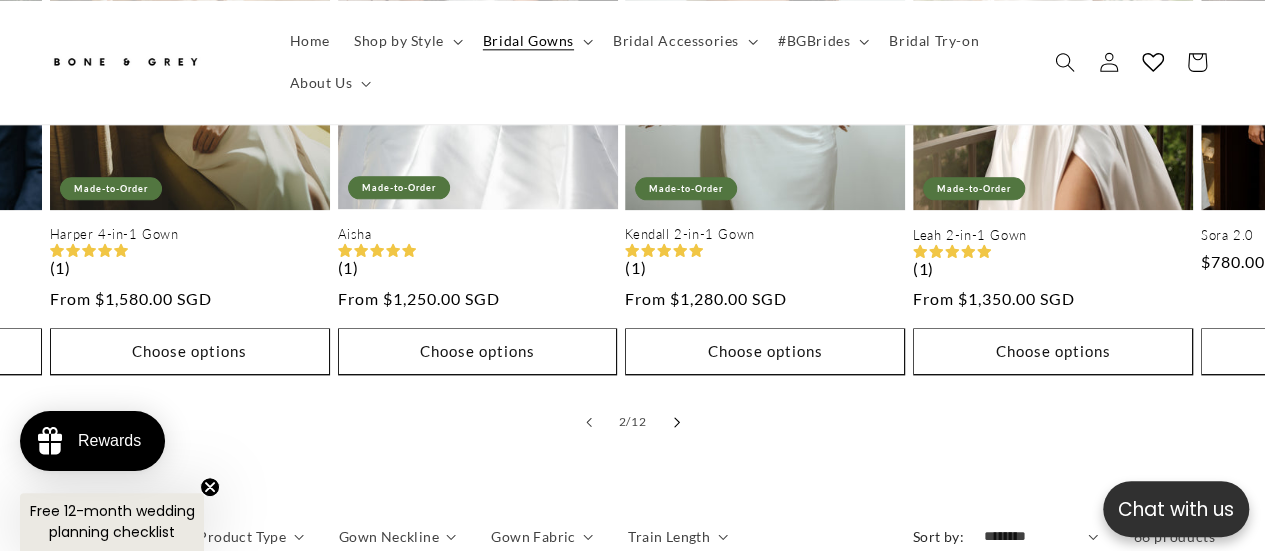 click 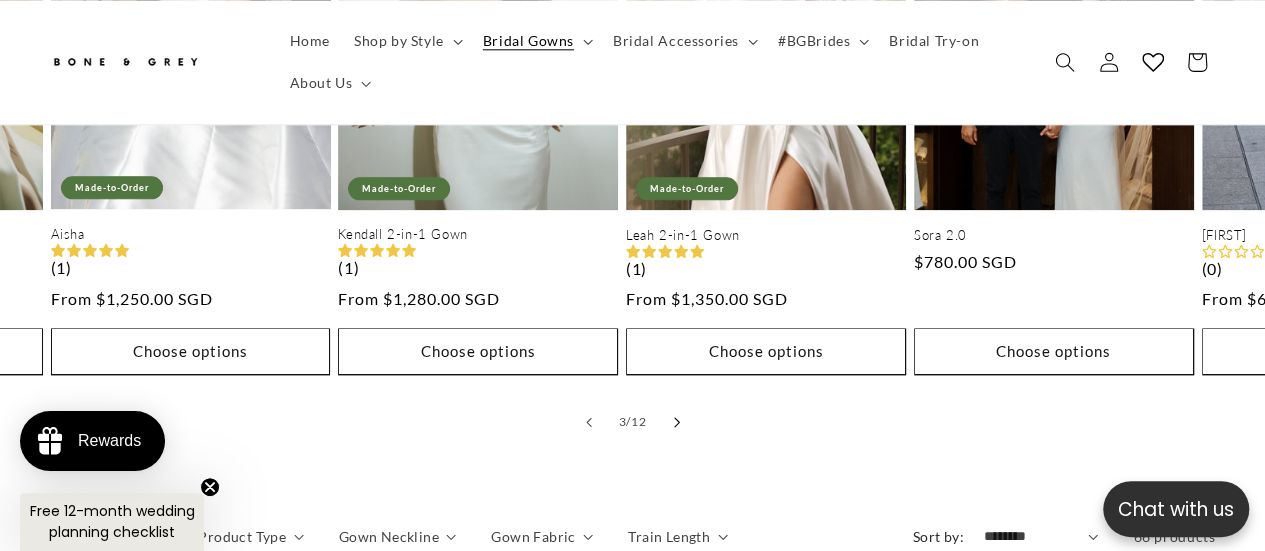click 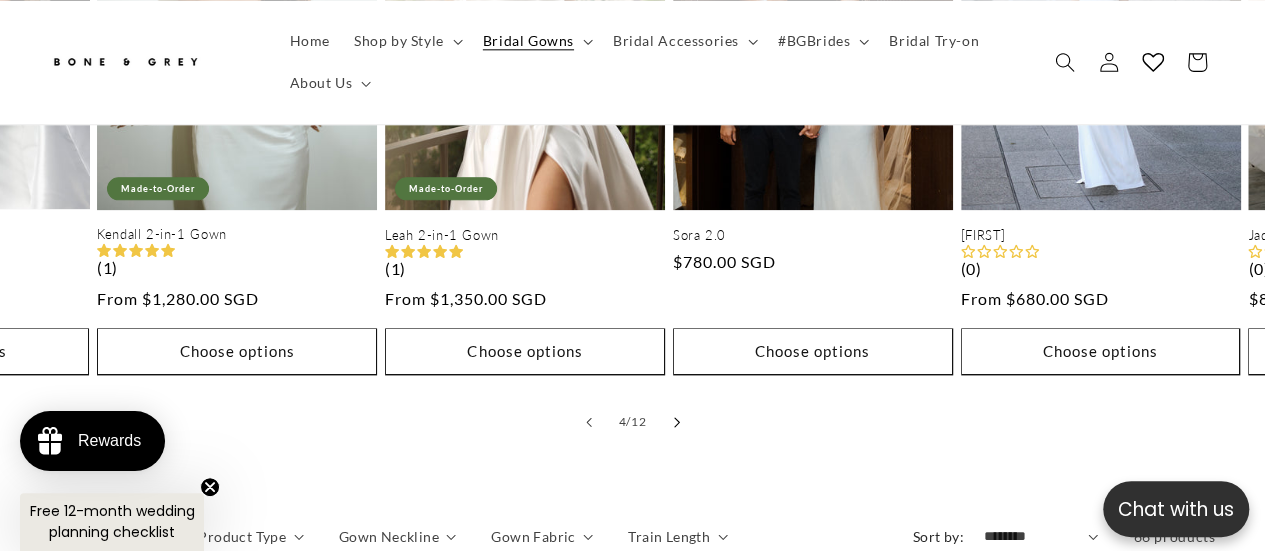 click 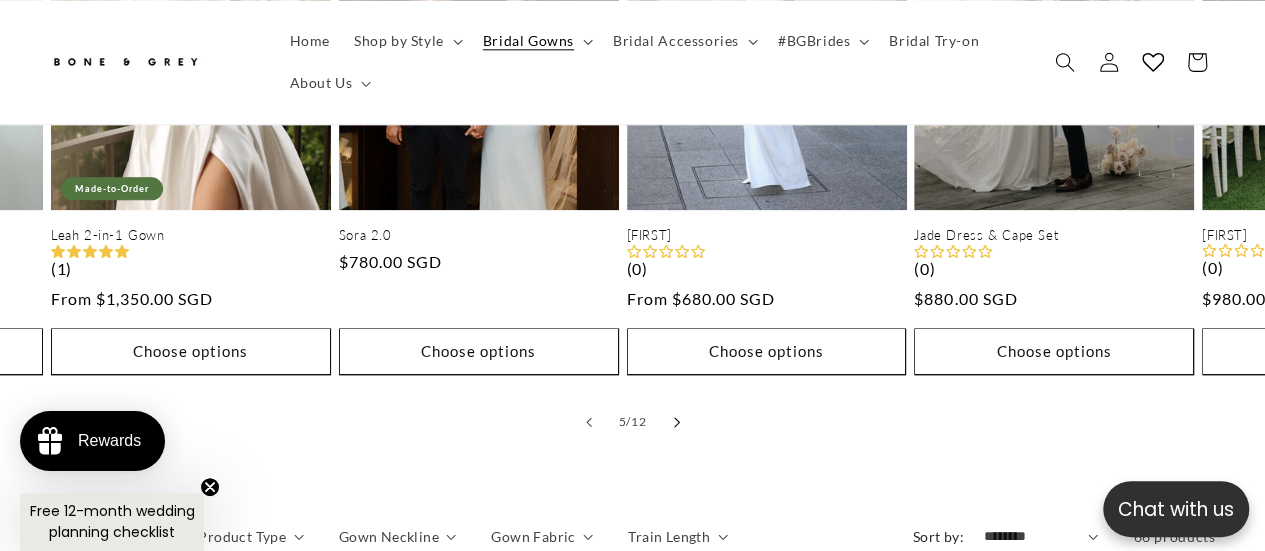 click 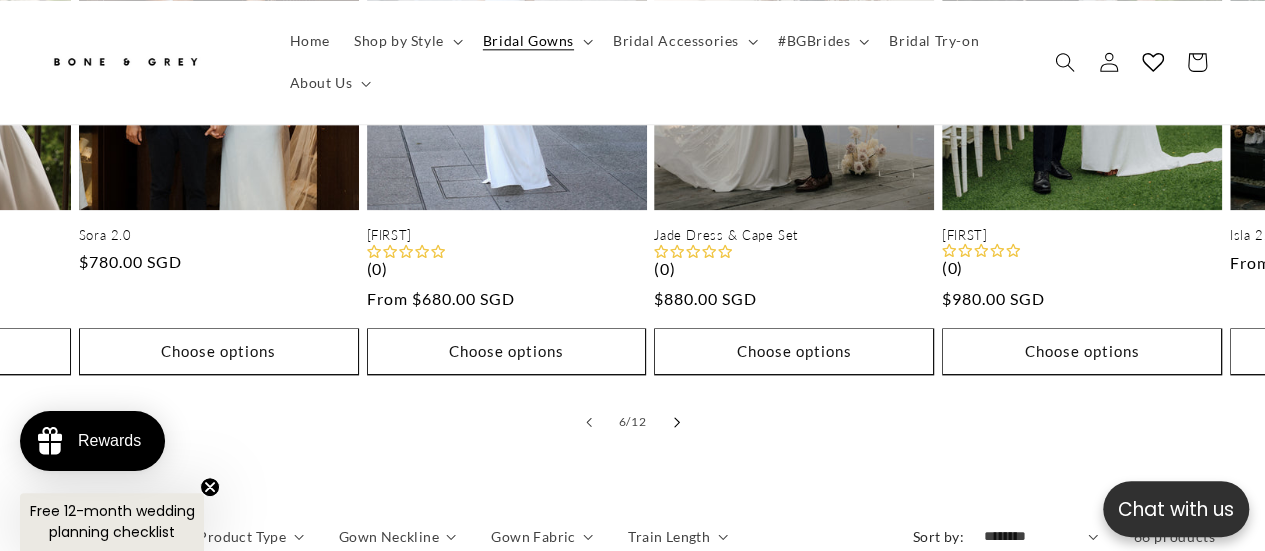 scroll, scrollTop: 0, scrollLeft: 416, axis: horizontal 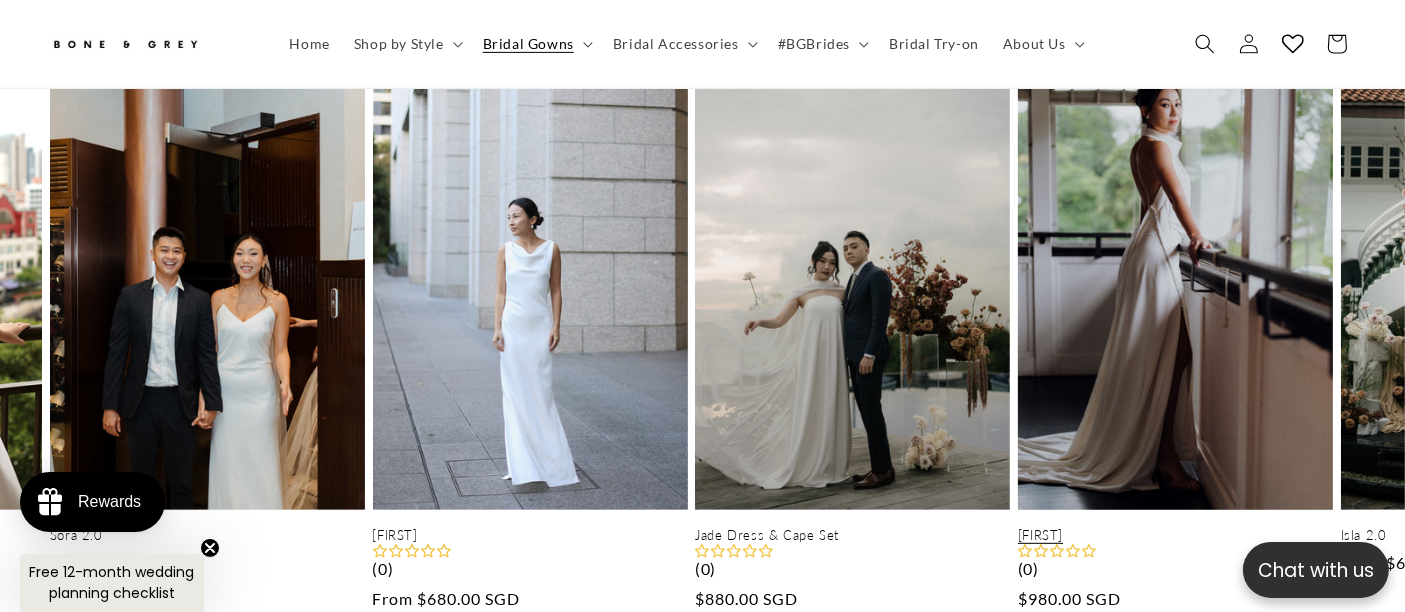 click 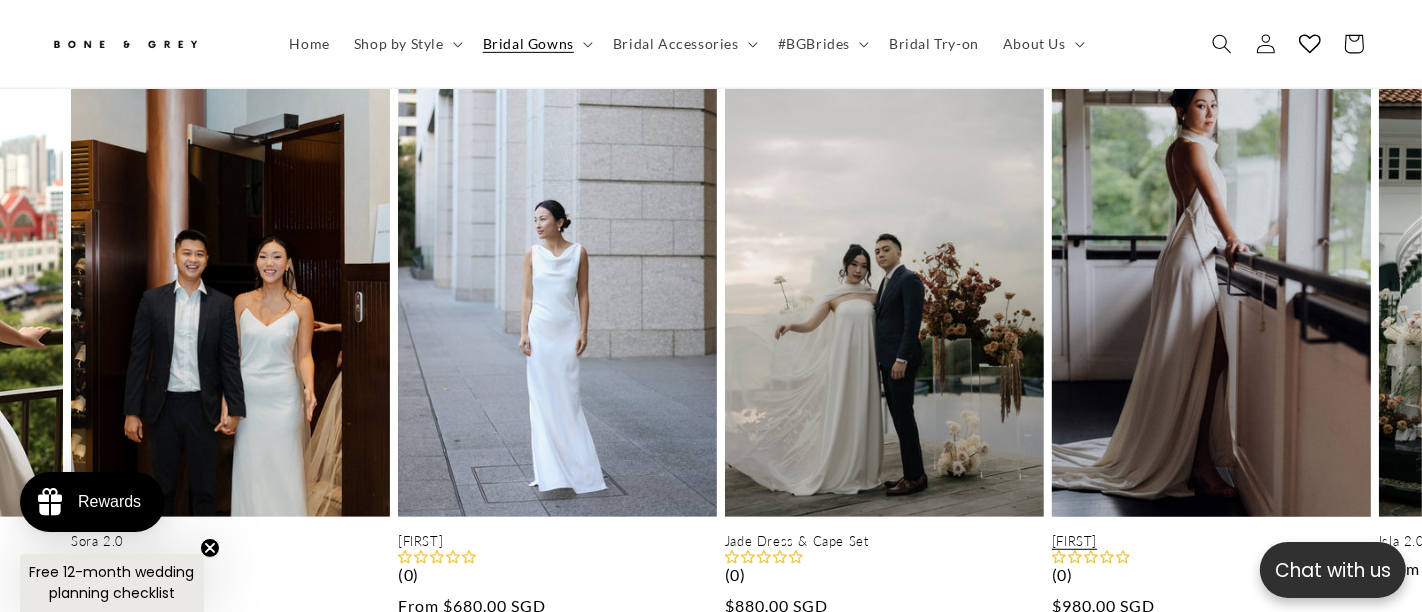 scroll, scrollTop: 0, scrollLeft: 479, axis: horizontal 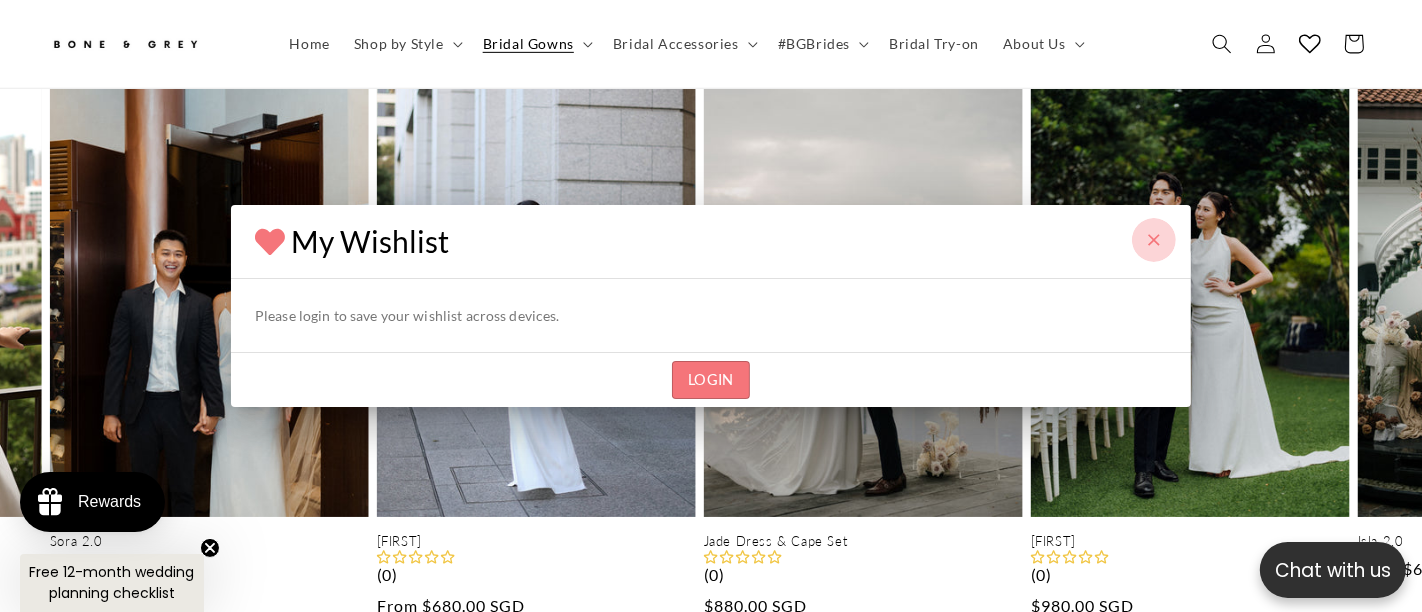 click at bounding box center [1154, 240] 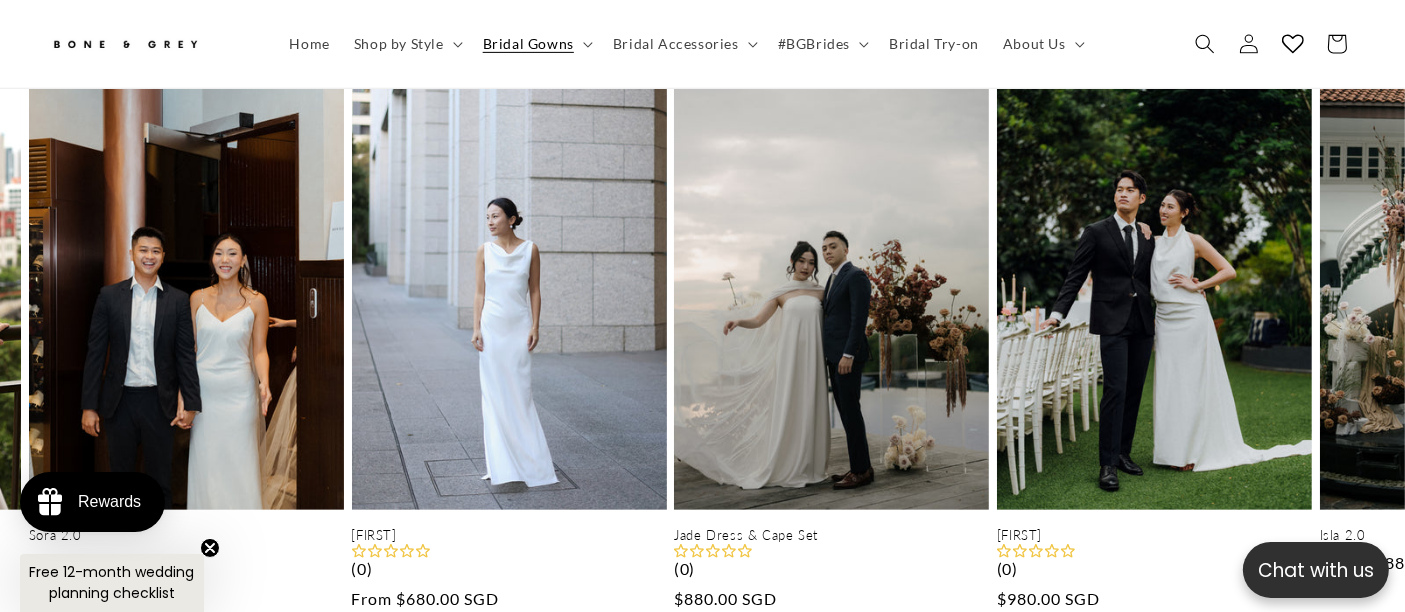 scroll, scrollTop: 0, scrollLeft: 1614, axis: horizontal 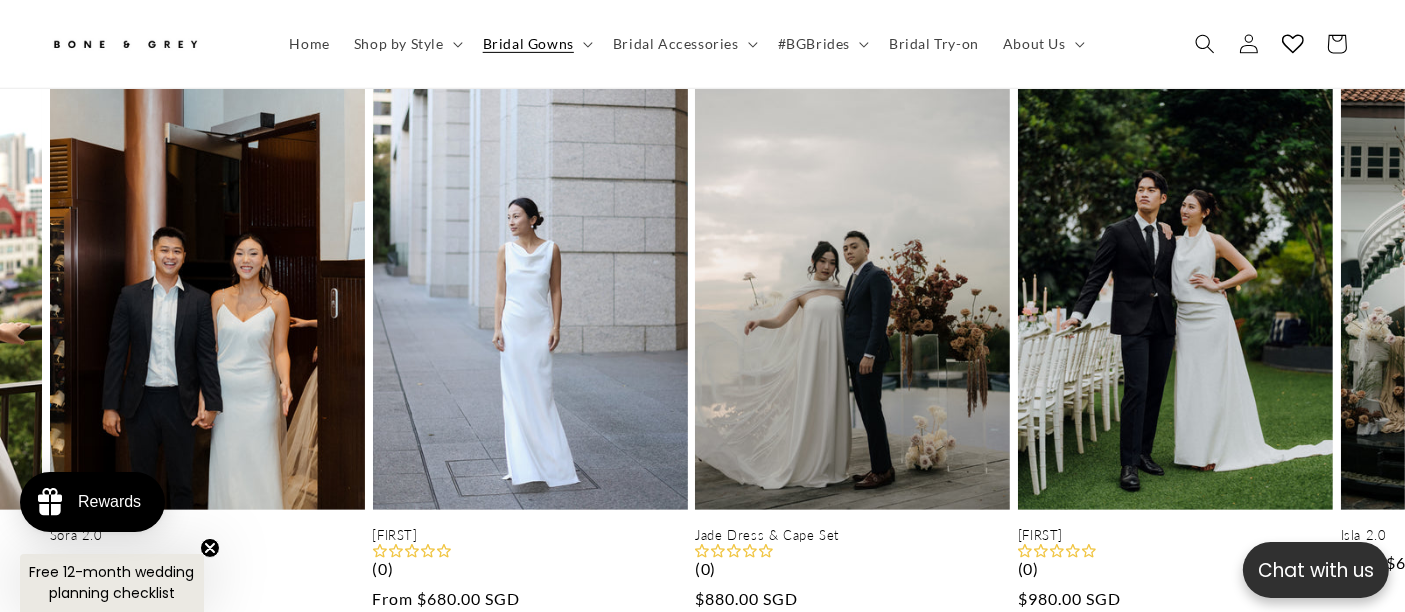 type 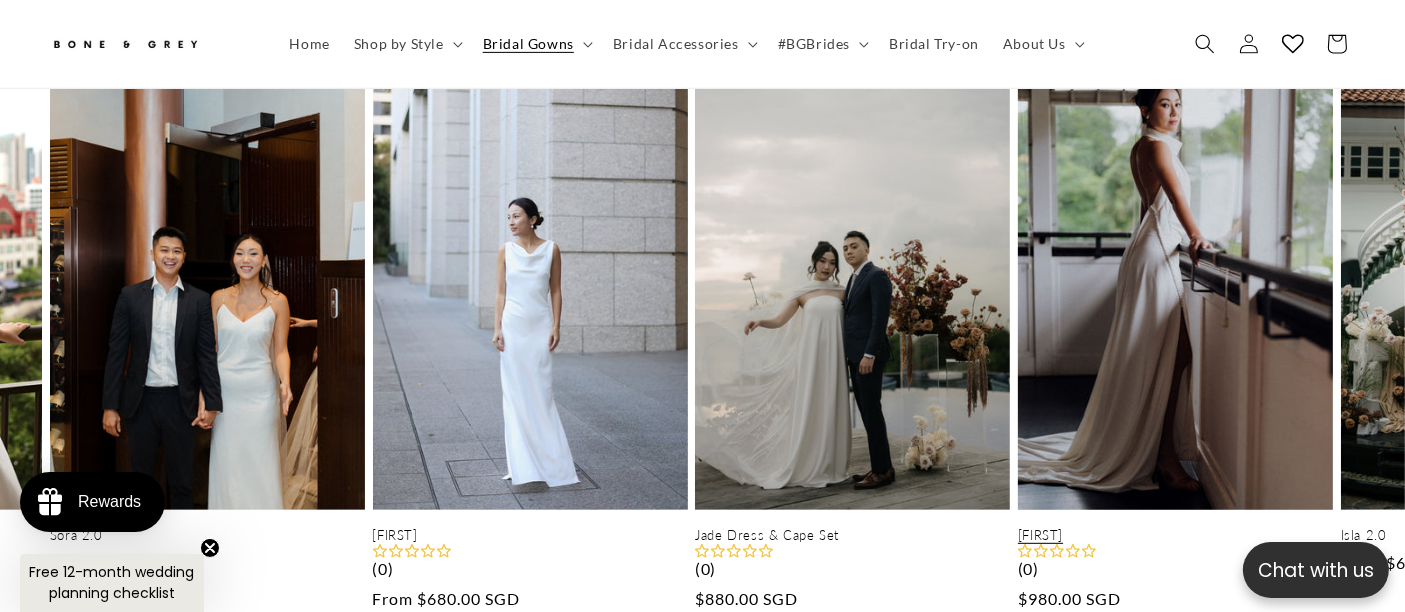scroll, scrollTop: 0, scrollLeft: 0, axis: both 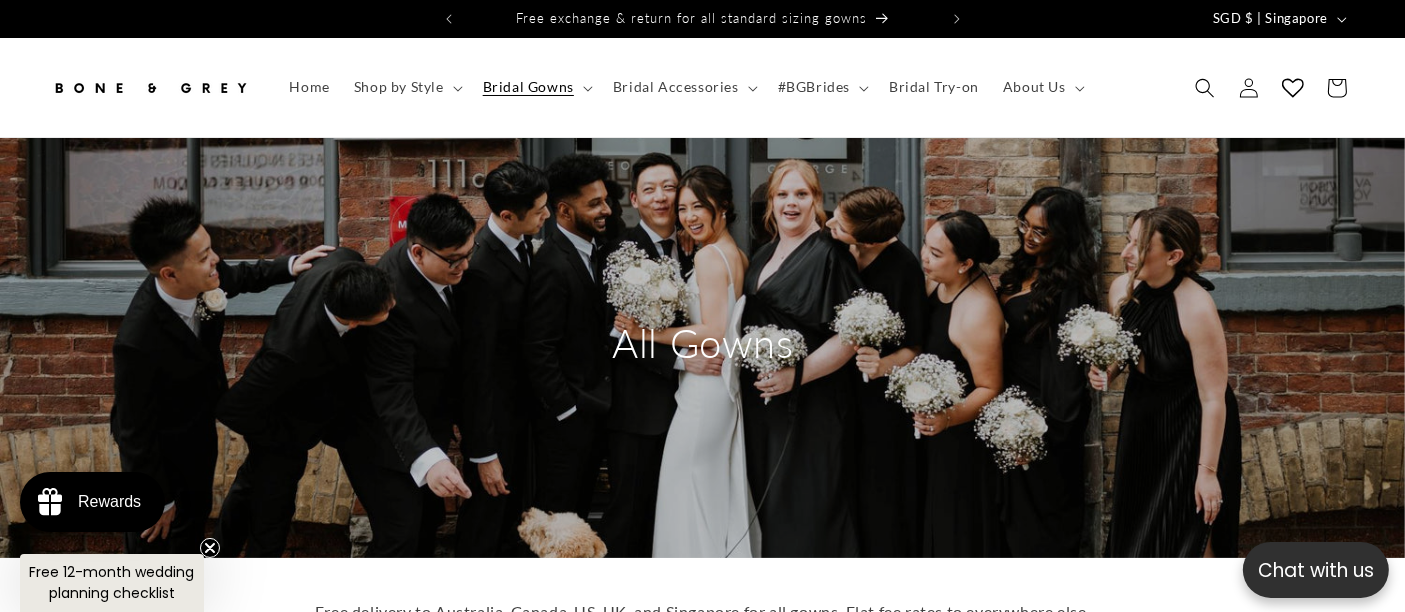 click on "All Gowns" at bounding box center [702, 348] 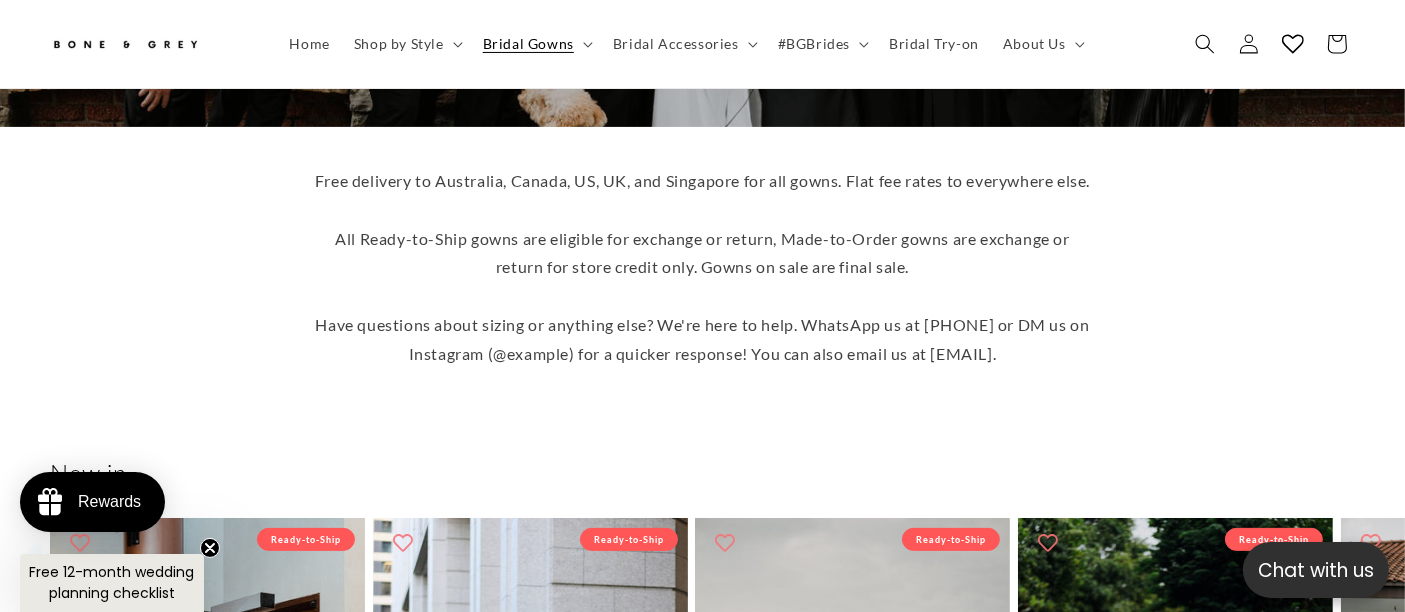 scroll, scrollTop: 433, scrollLeft: 0, axis: vertical 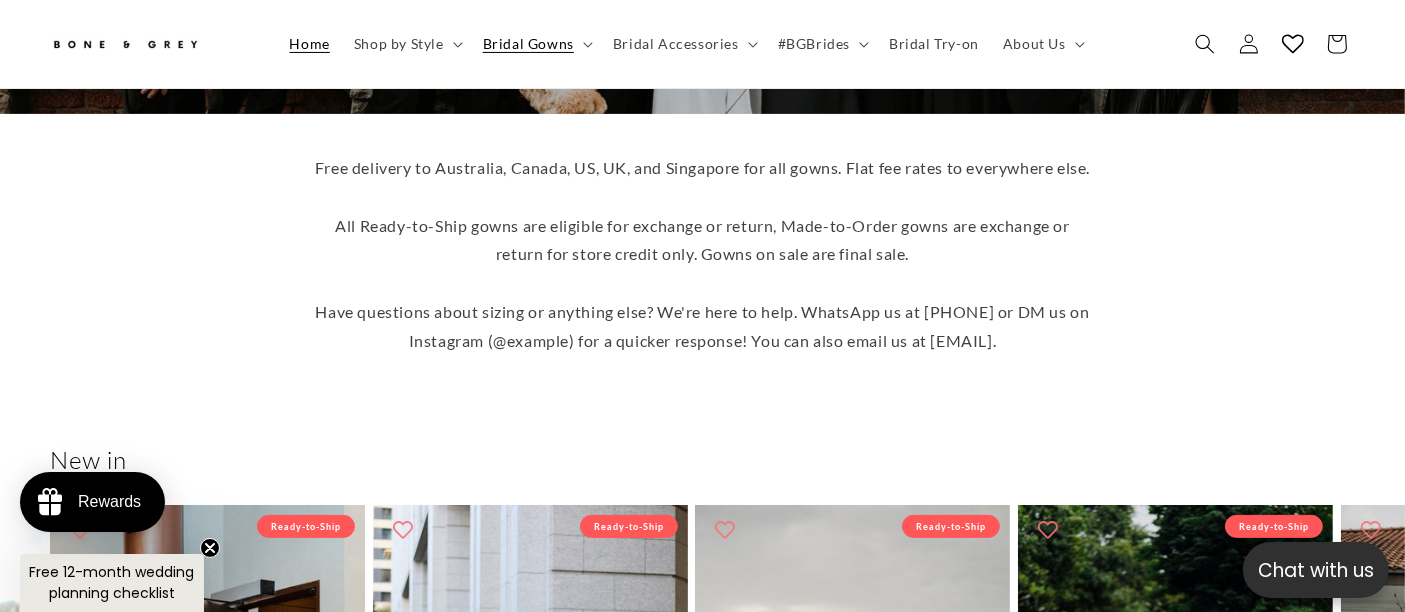click on "Home" at bounding box center (310, 44) 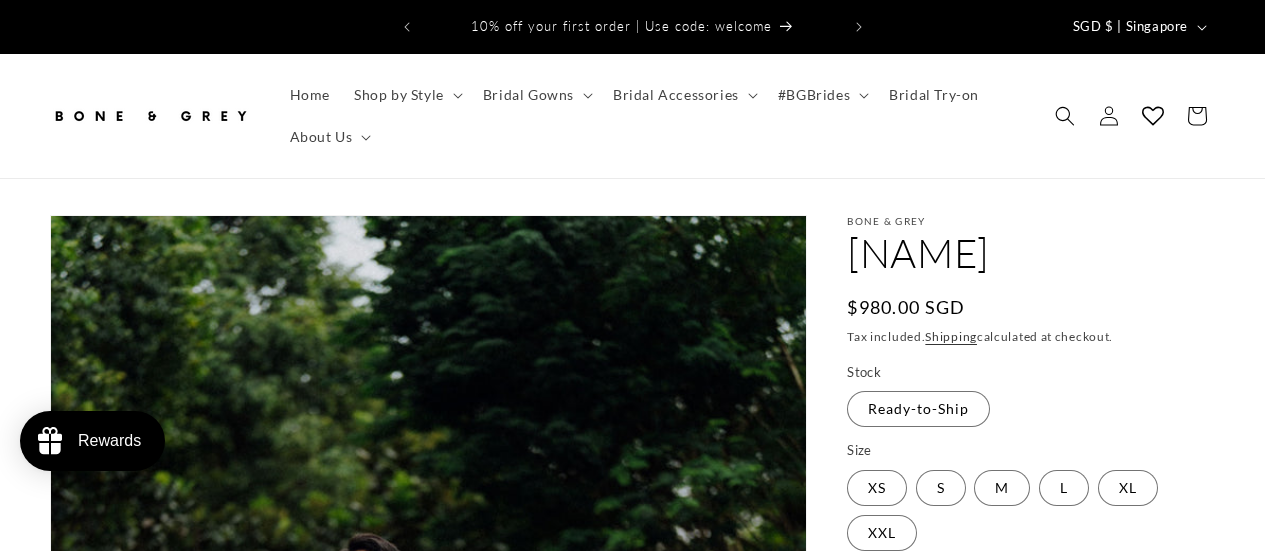 scroll, scrollTop: 0, scrollLeft: 0, axis: both 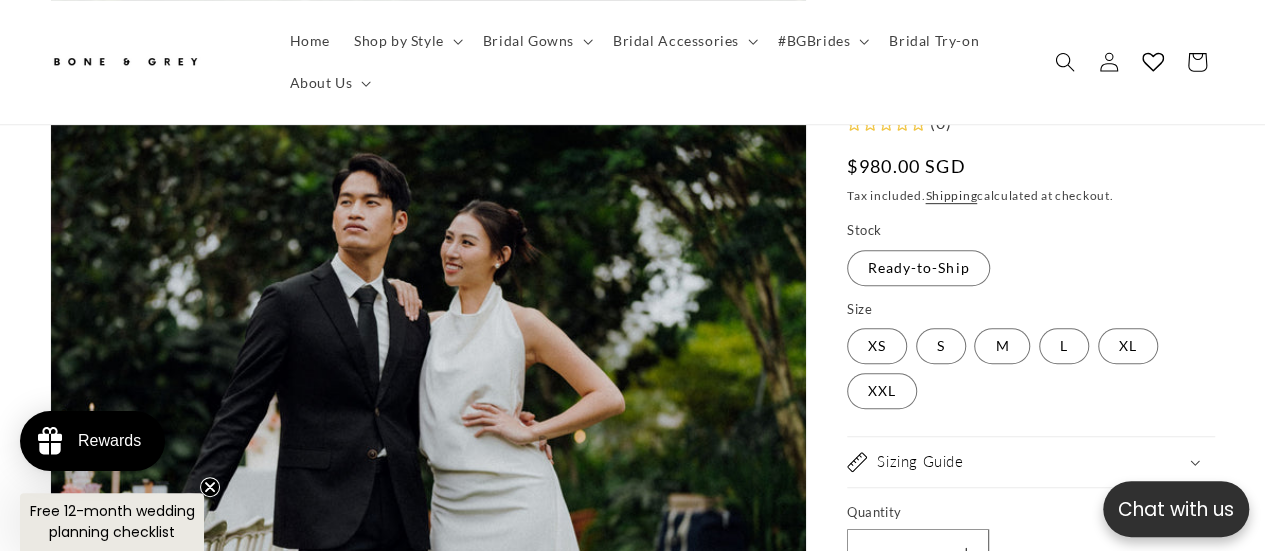 click at bounding box center (125, 62) 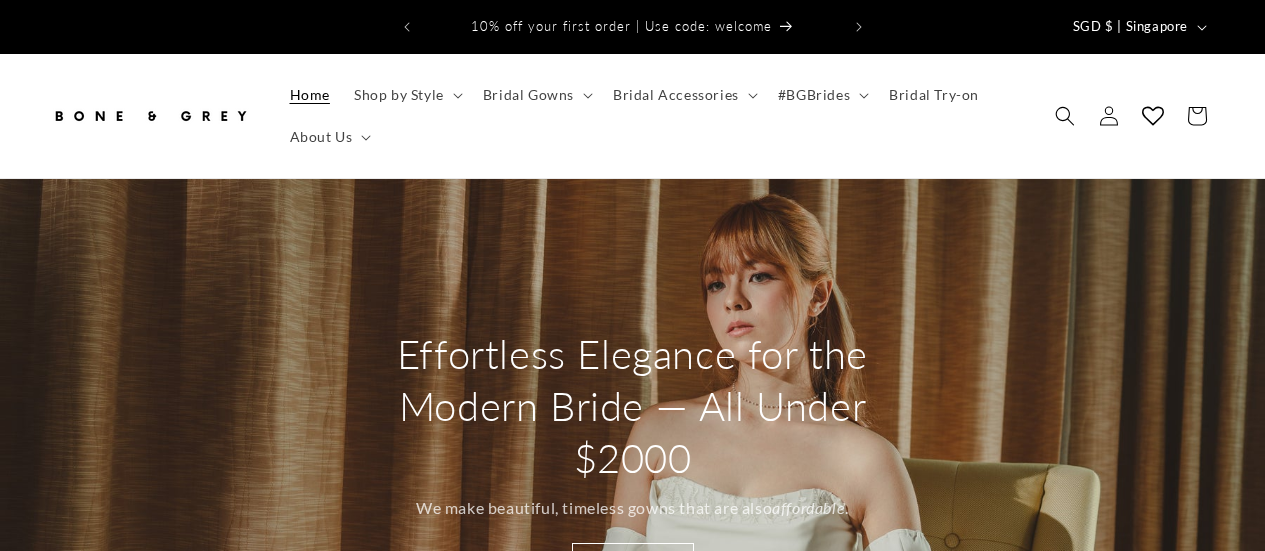 scroll, scrollTop: 0, scrollLeft: 0, axis: both 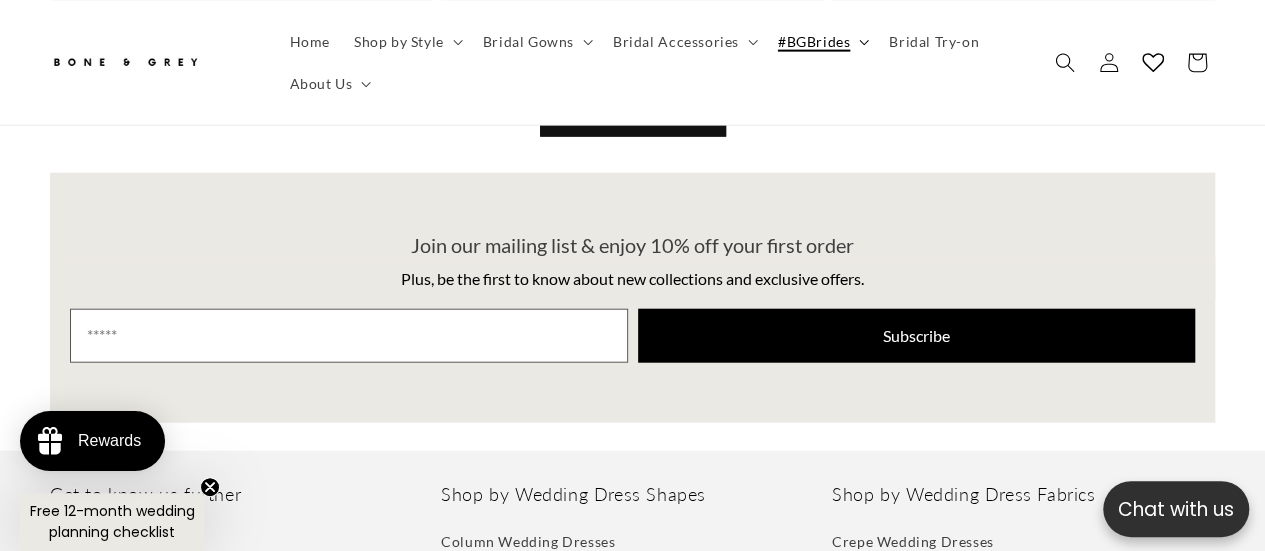 click on "#BGBrides" at bounding box center [821, 41] 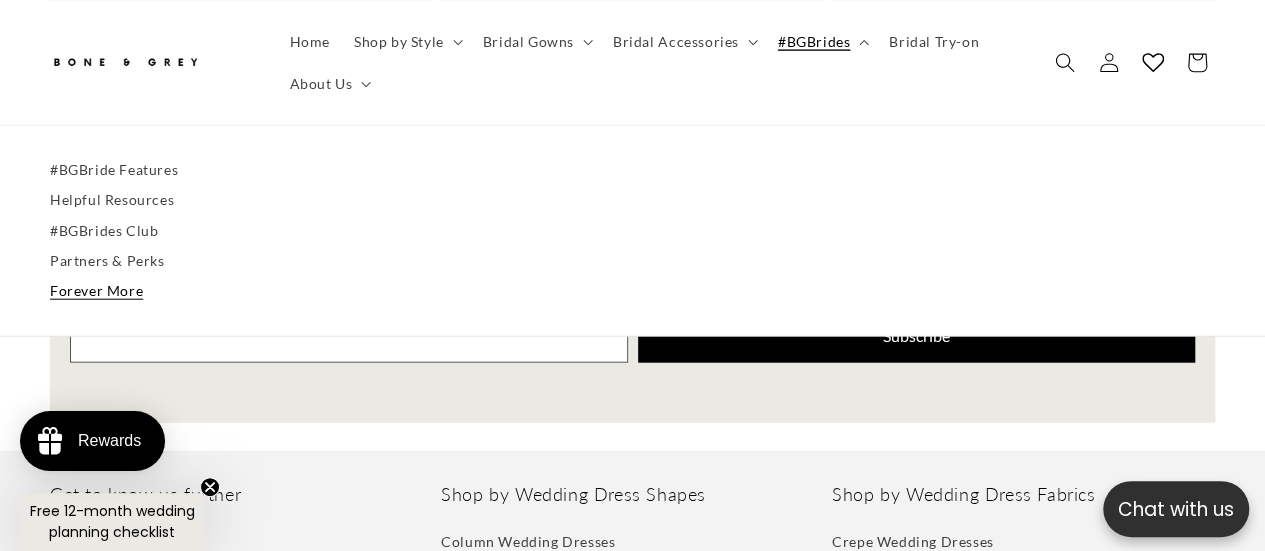 scroll, scrollTop: 0, scrollLeft: 0, axis: both 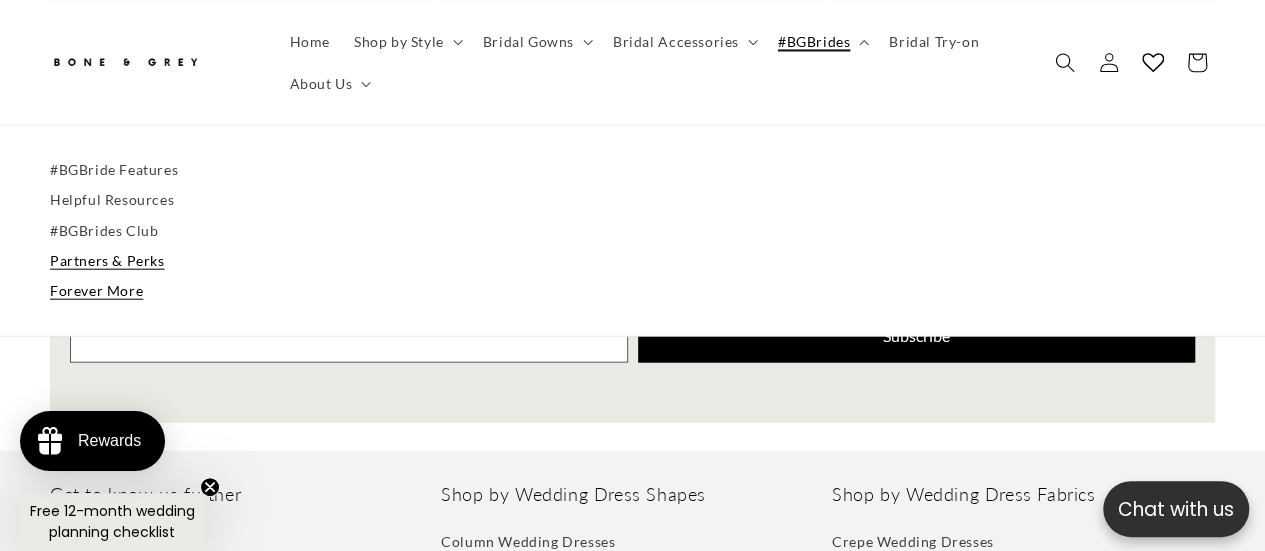 click on "Partners & Perks" at bounding box center [632, 260] 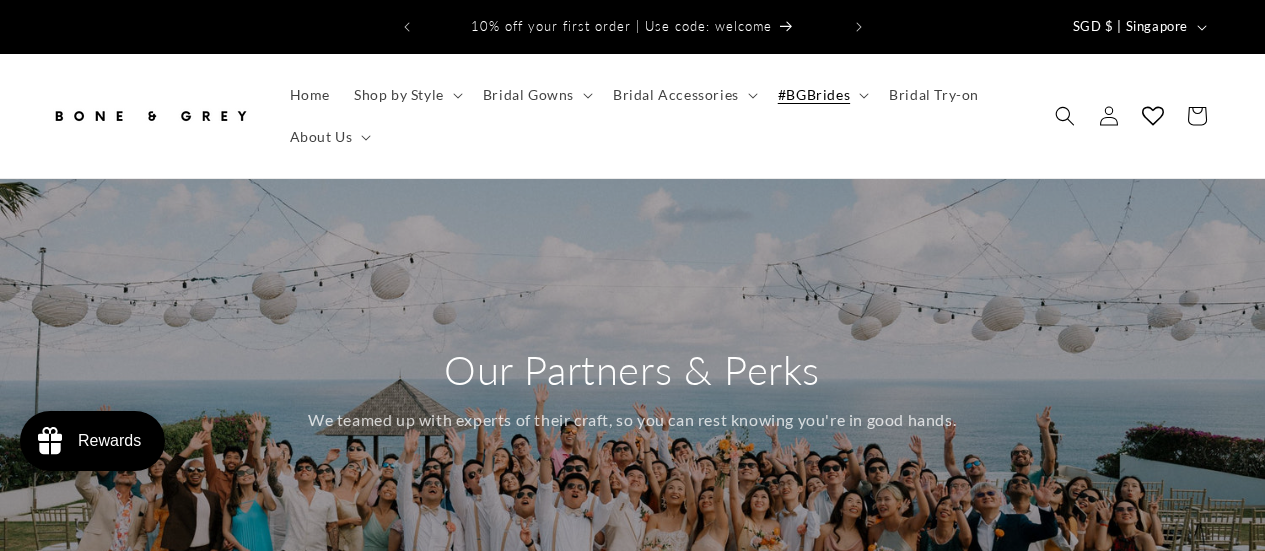 scroll, scrollTop: 0, scrollLeft: 0, axis: both 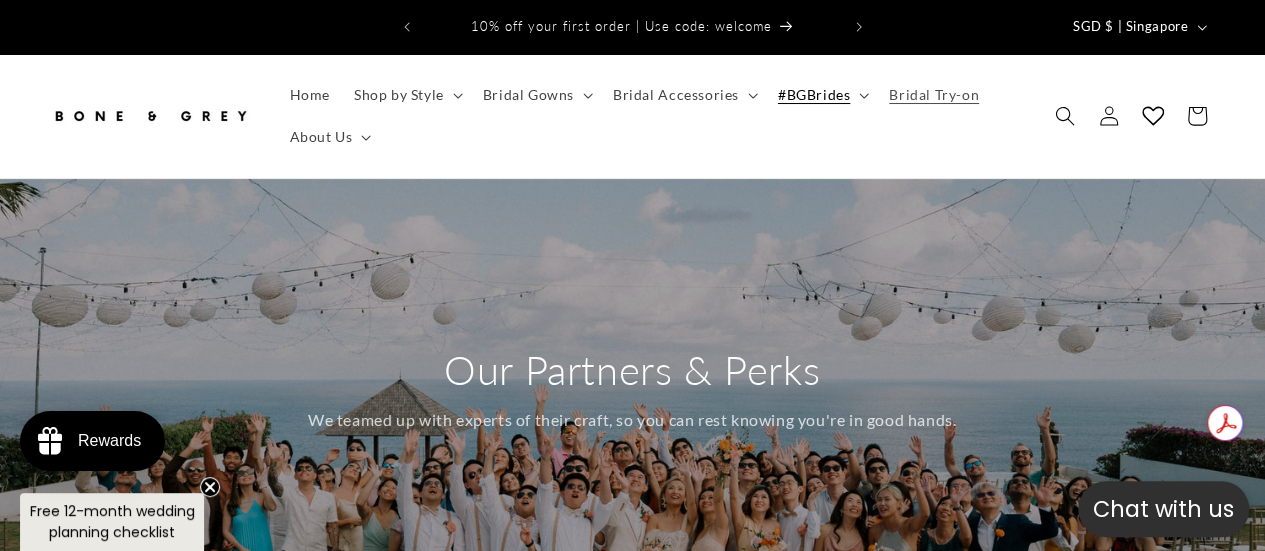 click on "Bridal Try-on" at bounding box center [934, 95] 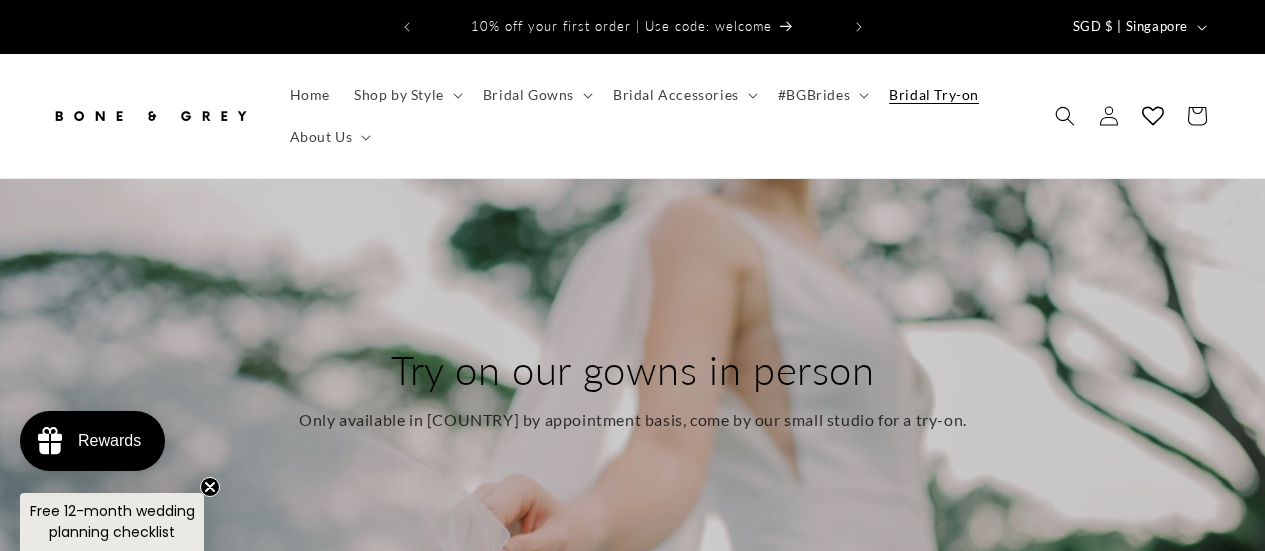 scroll, scrollTop: 0, scrollLeft: 0, axis: both 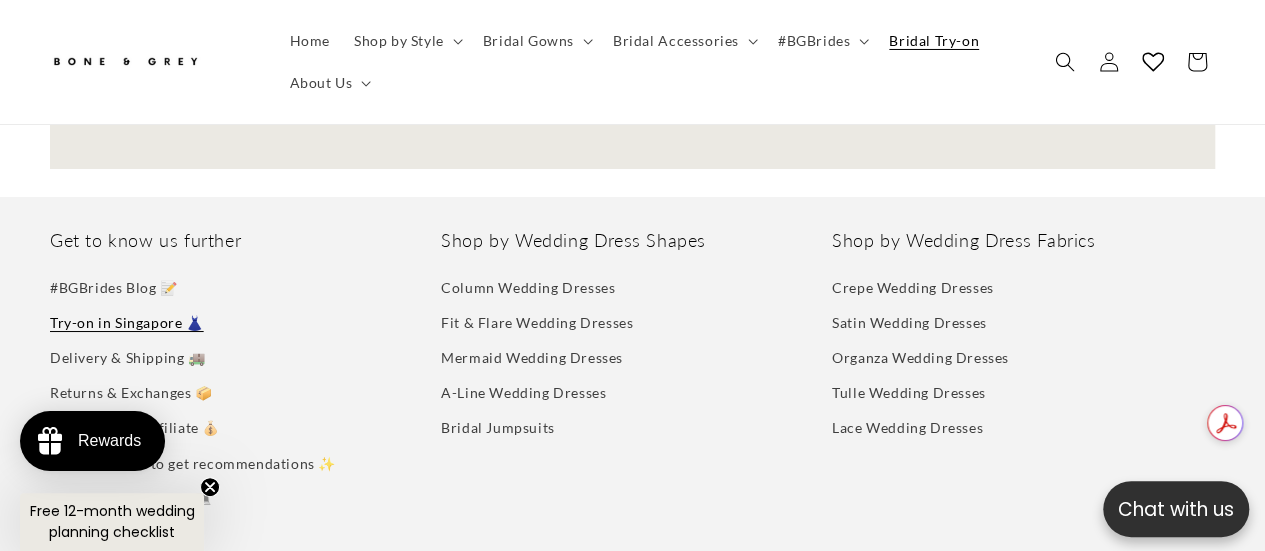 click at bounding box center (125, 62) 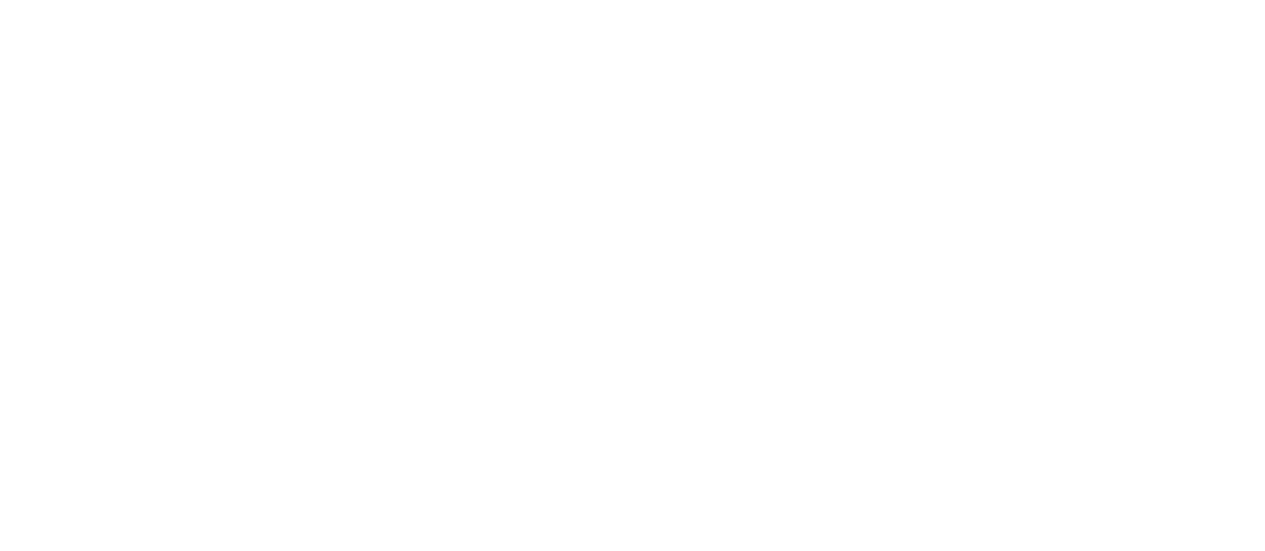 scroll, scrollTop: 0, scrollLeft: 0, axis: both 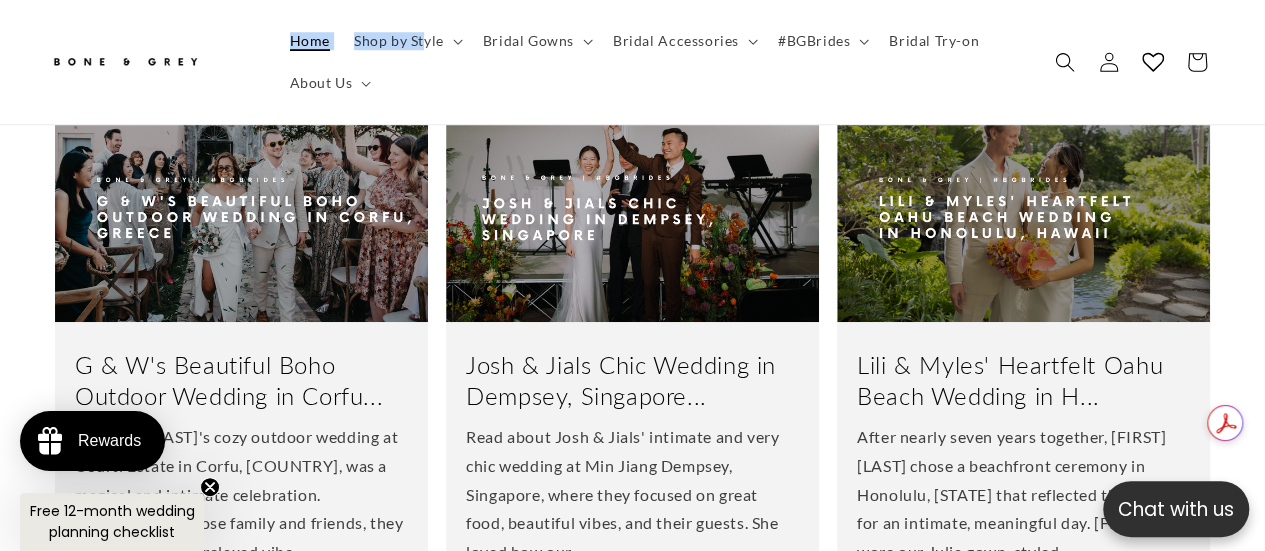 drag, startPoint x: 425, startPoint y: 92, endPoint x: 283, endPoint y: 50, distance: 148.08105 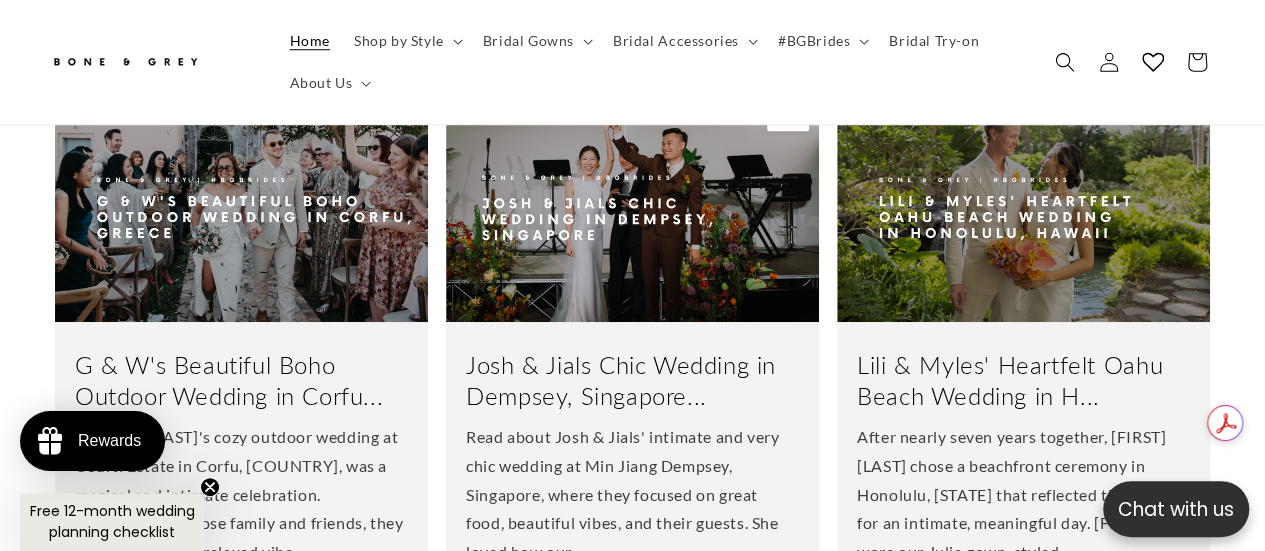 scroll, scrollTop: 0, scrollLeft: 0, axis: both 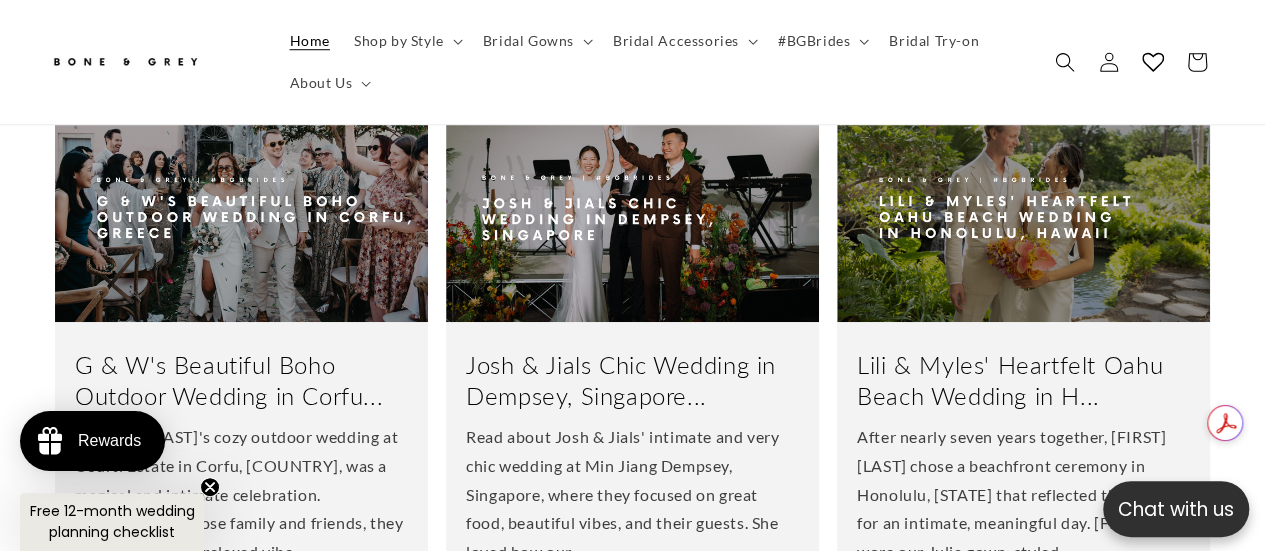 click on "Home
Shop by Style
Shop All
Modern Minimalist
Romantic
Glamorous
Vintage
What kind of bride are you? 👰
Virtual Consultation 💻
Bridal Gowns" at bounding box center (651, 62) 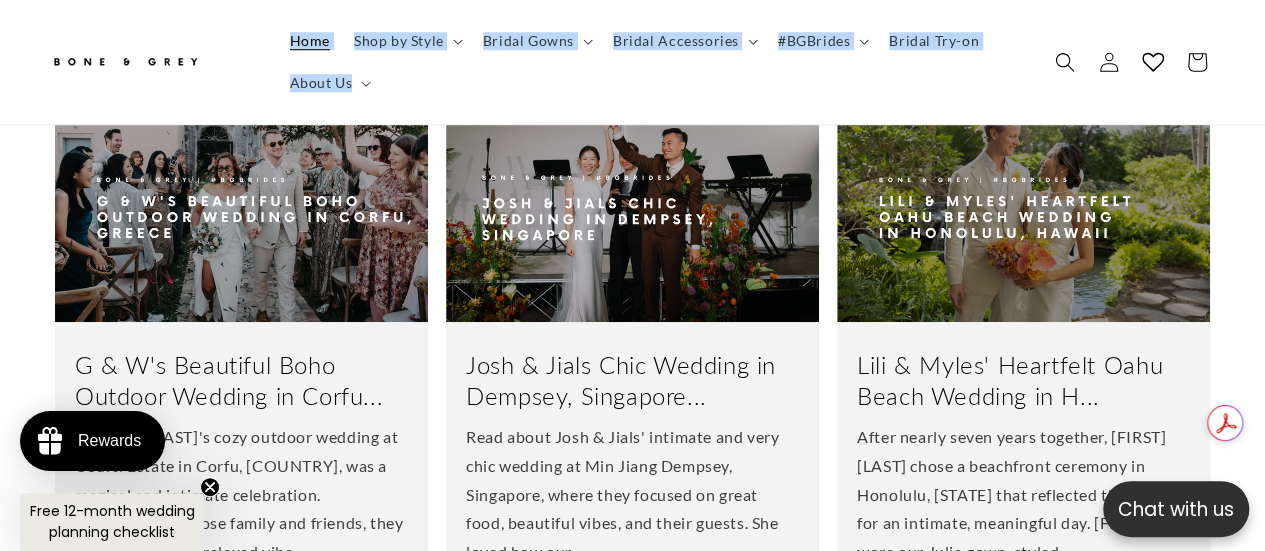 drag, startPoint x: 390, startPoint y: 92, endPoint x: 264, endPoint y: 32, distance: 139.55644 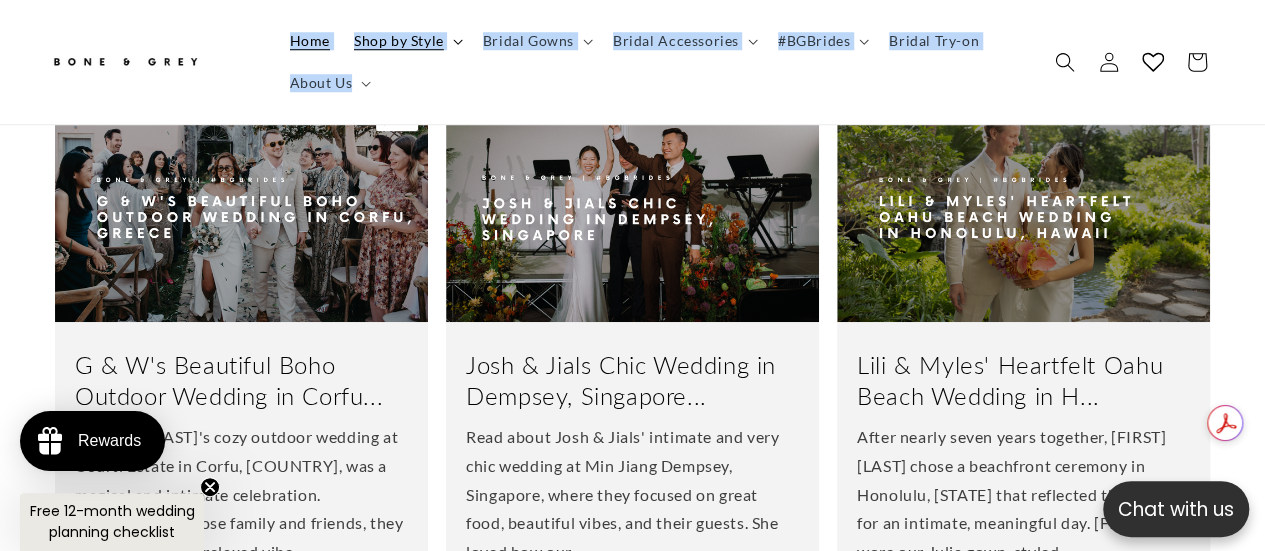 scroll, scrollTop: 0, scrollLeft: 416, axis: horizontal 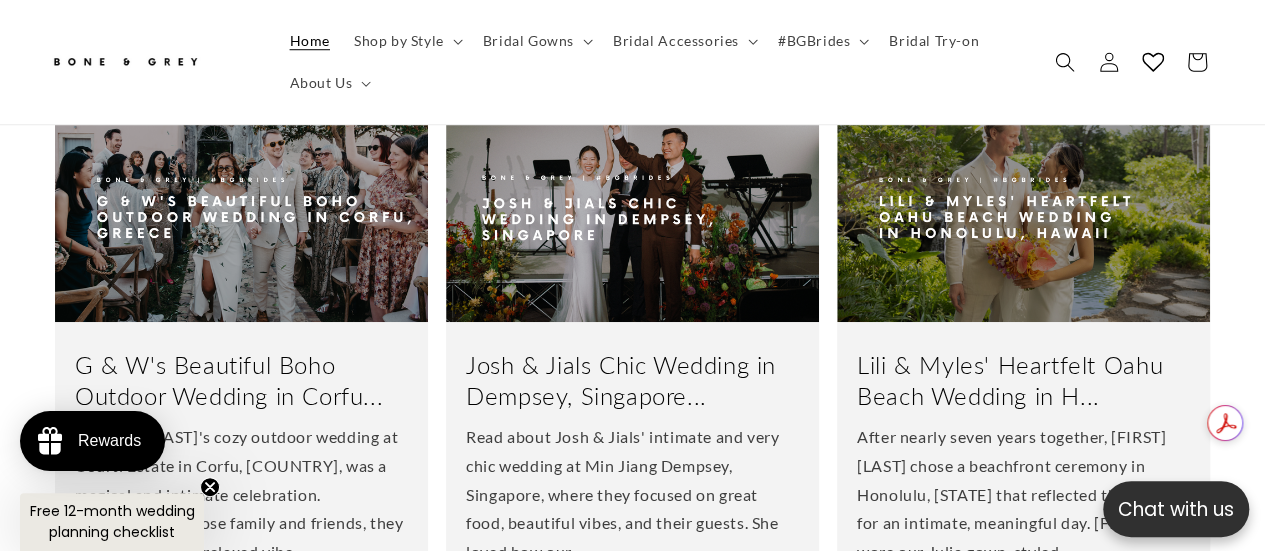 click on "Home
Shop by Style
Shop by Style
Shop All
Modern Minimalist
Romantic
Glamorous
Vintage" at bounding box center (632, 62) 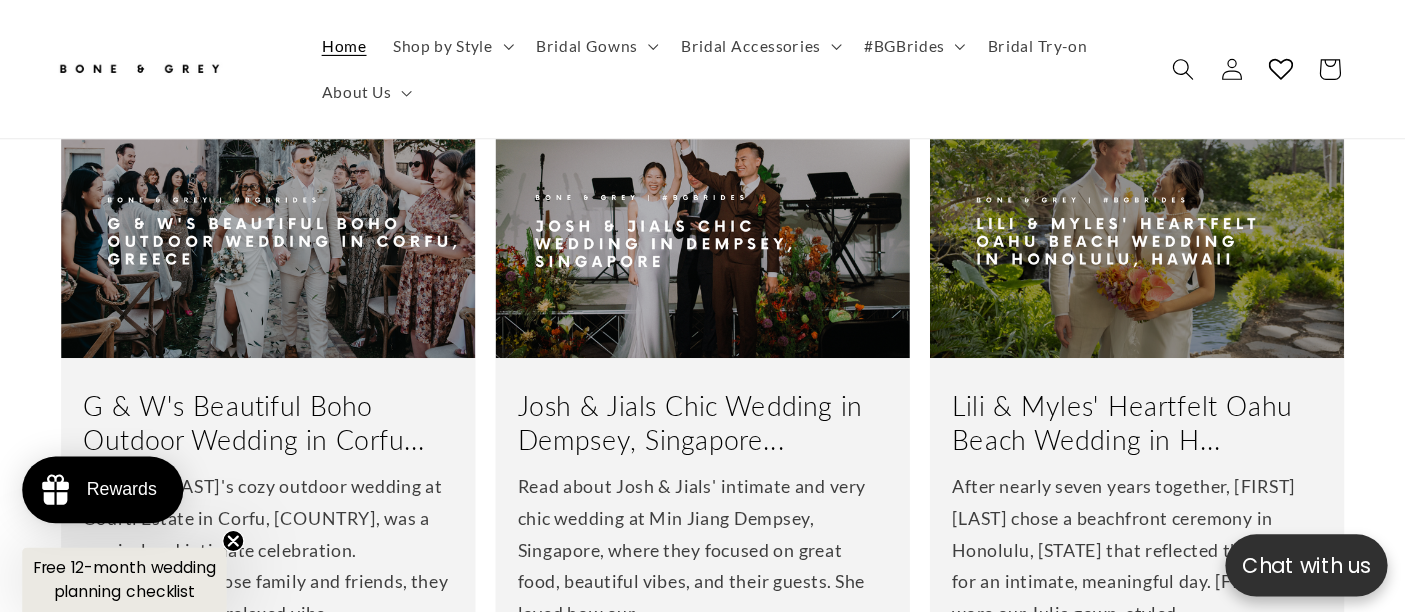 scroll, scrollTop: 4600, scrollLeft: 0, axis: vertical 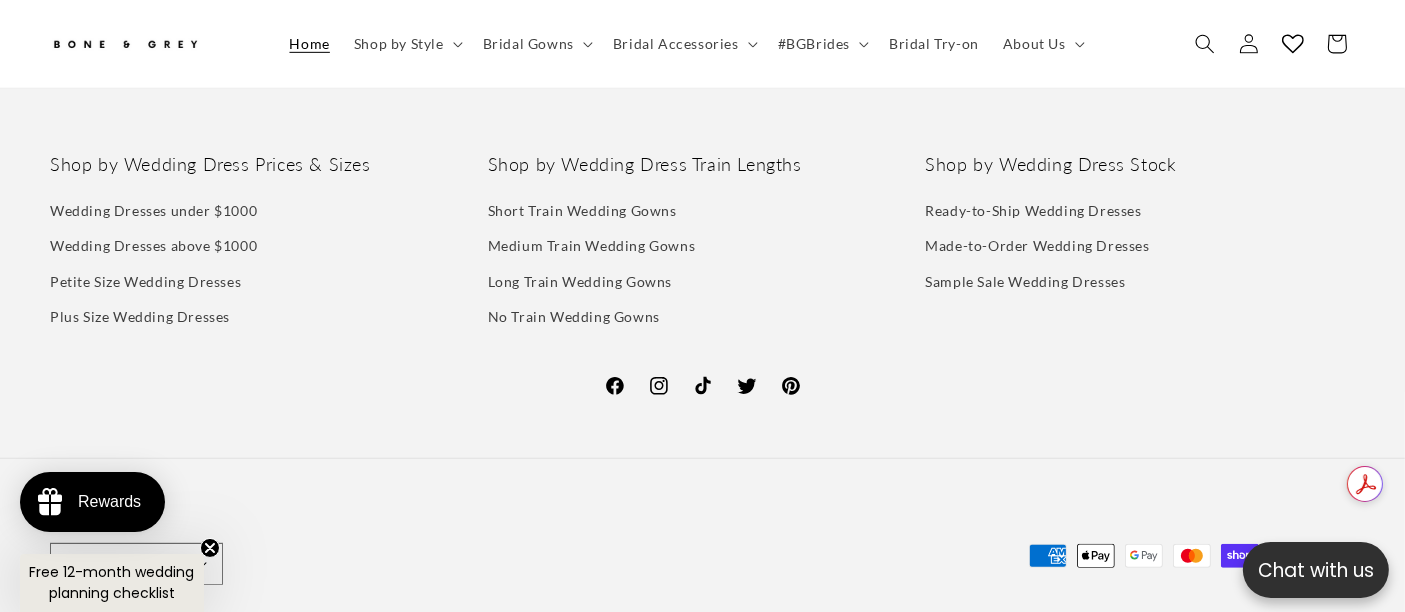 click on "Refund policy" at bounding box center [376, 633] 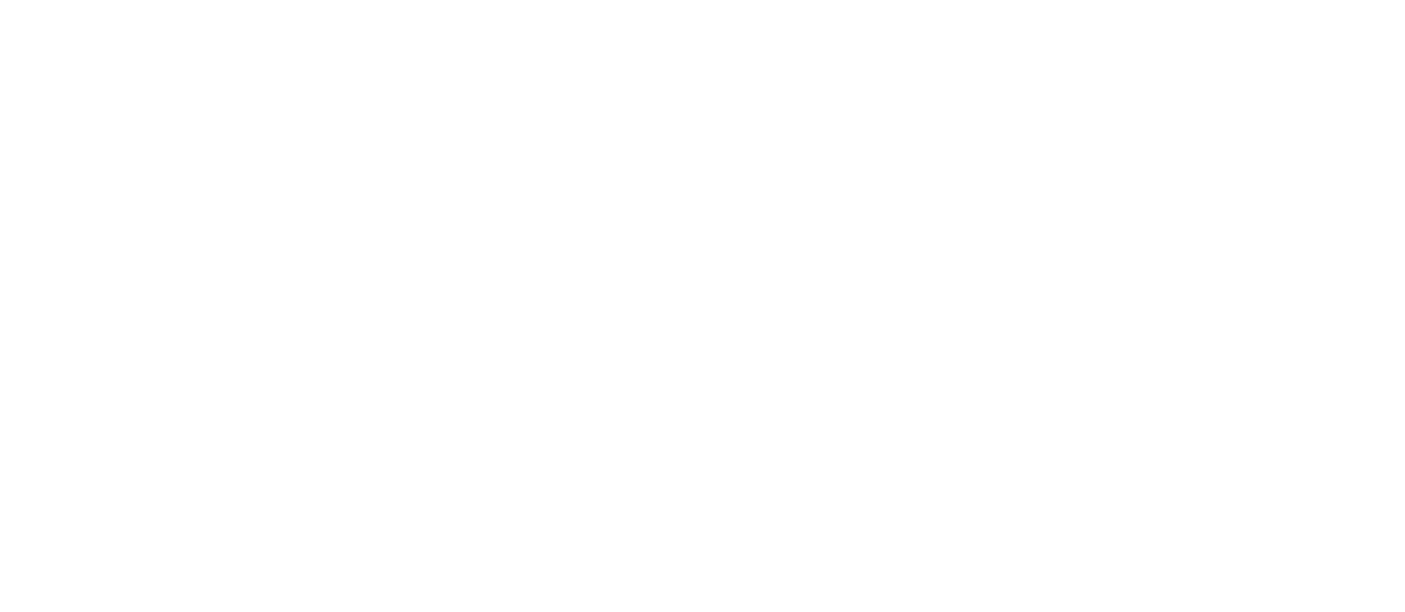 scroll, scrollTop: 0, scrollLeft: 0, axis: both 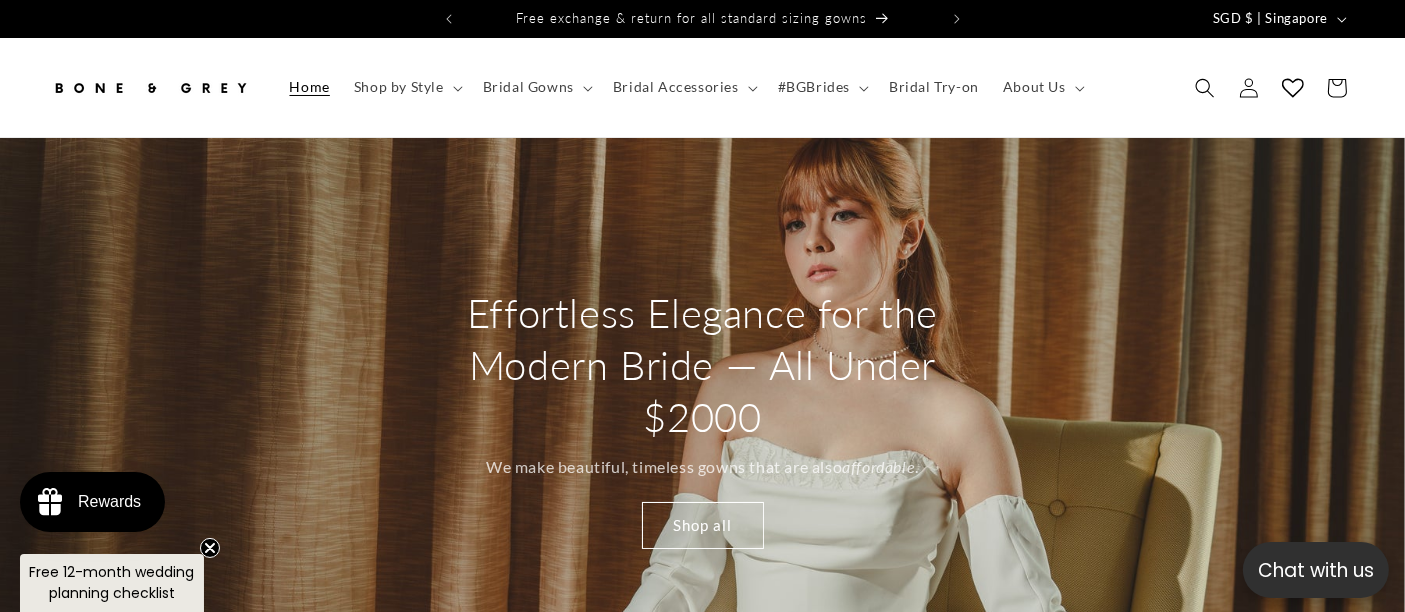 click at bounding box center [150, 88] 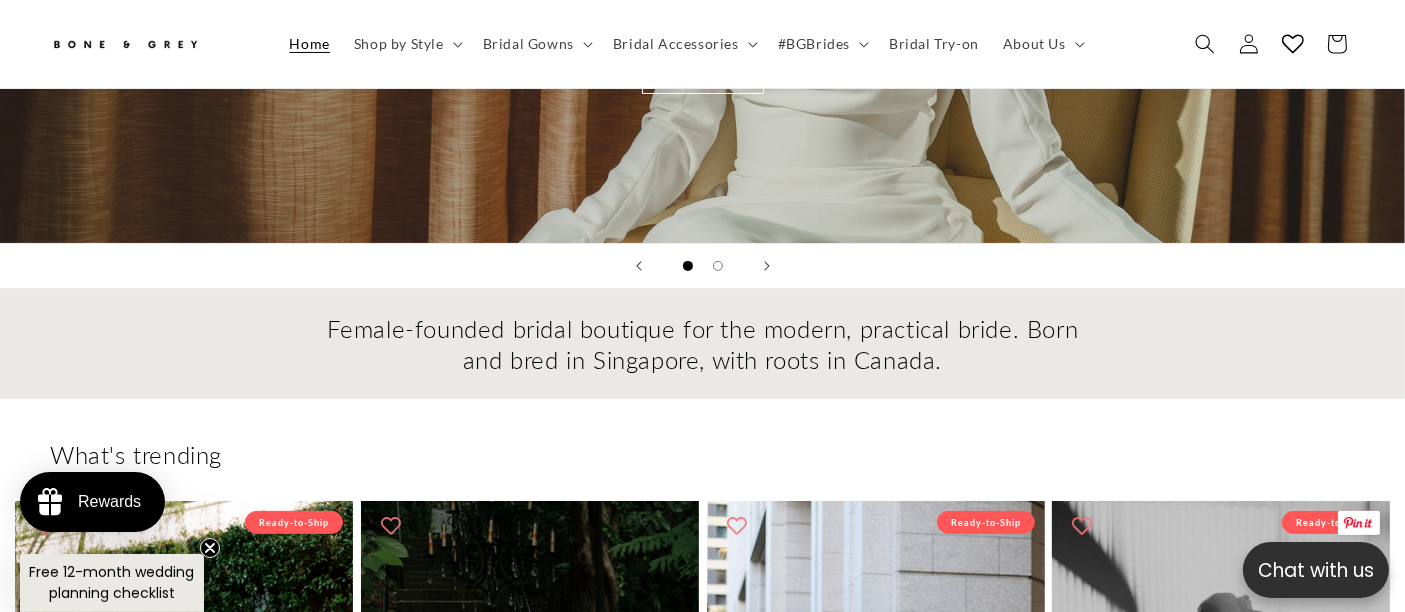 scroll, scrollTop: 888, scrollLeft: 0, axis: vertical 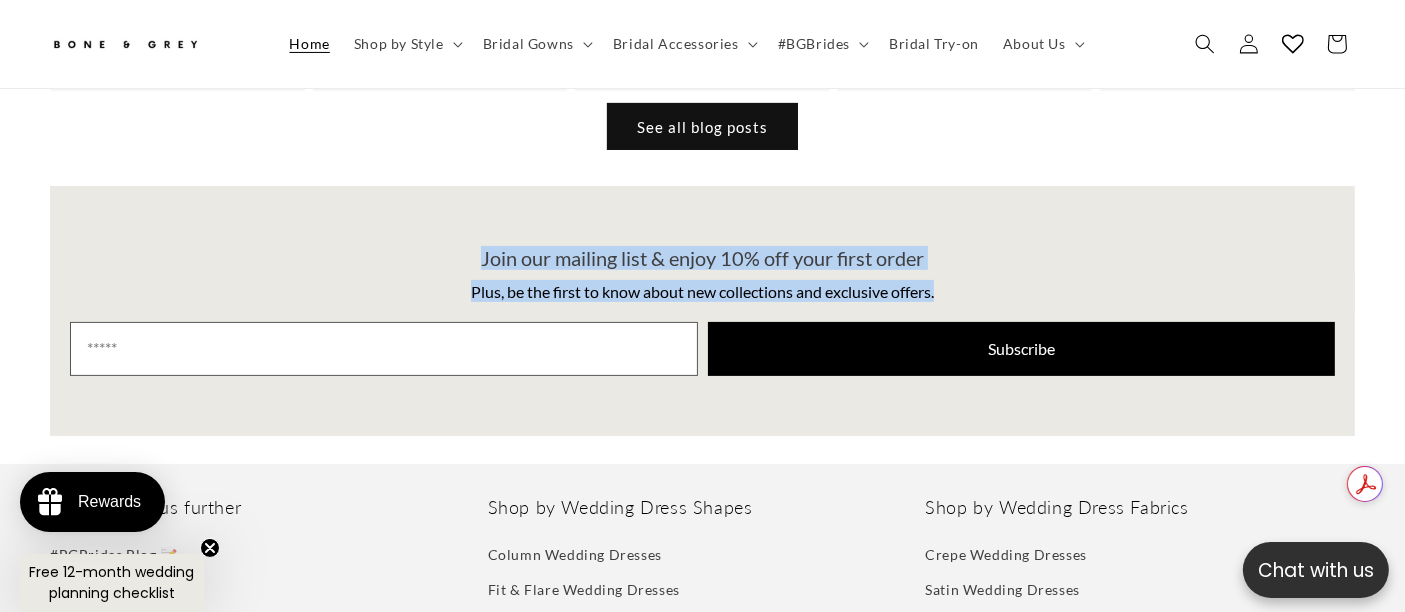 drag, startPoint x: 579, startPoint y: 291, endPoint x: 474, endPoint y: 260, distance: 109.48059 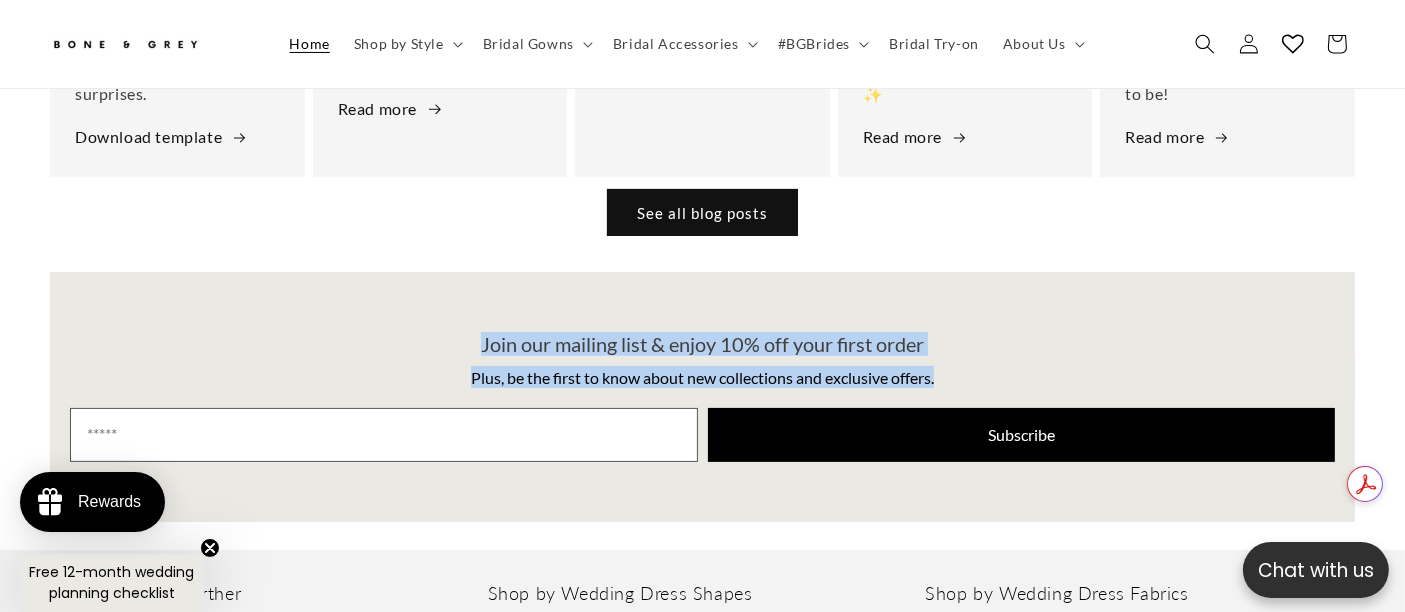 scroll, scrollTop: 7888, scrollLeft: 0, axis: vertical 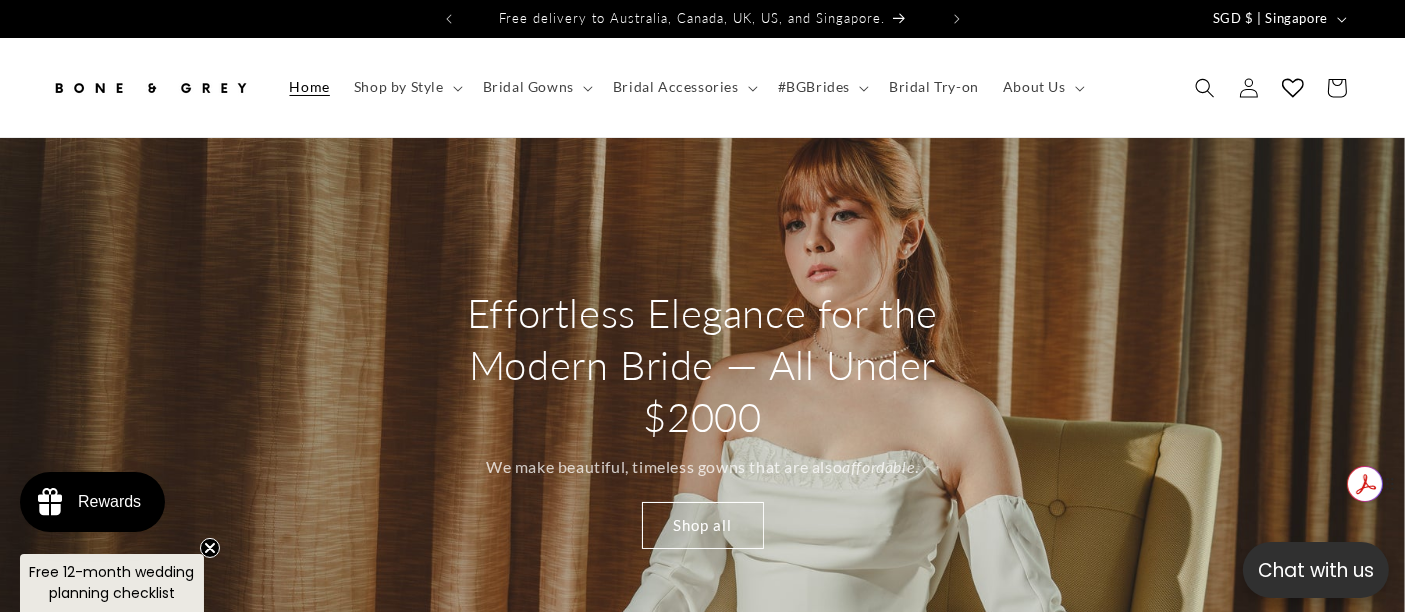 drag, startPoint x: 1376, startPoint y: 500, endPoint x: 864, endPoint y: 65, distance: 671.84 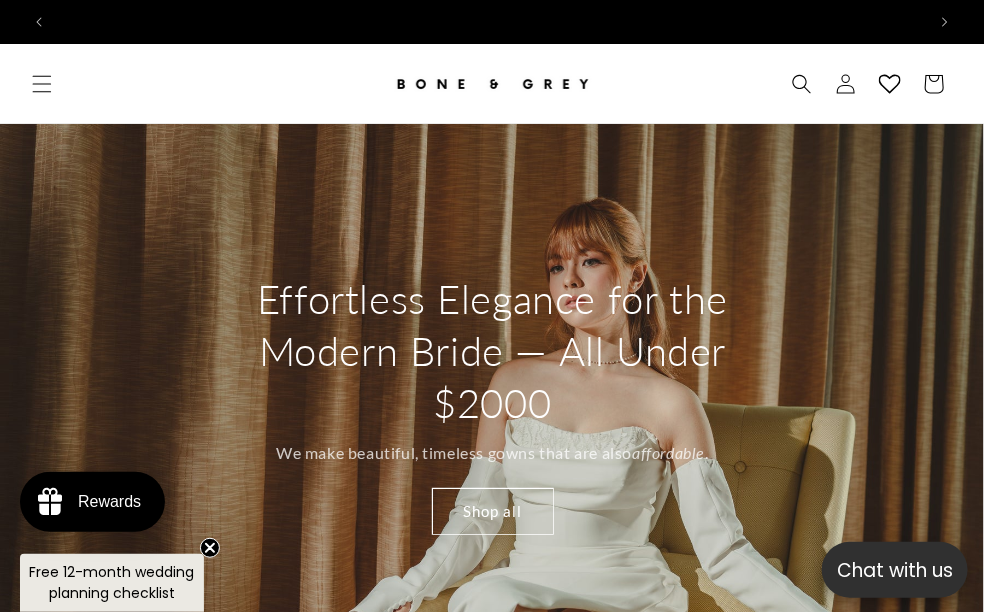 scroll, scrollTop: 0, scrollLeft: 0, axis: both 